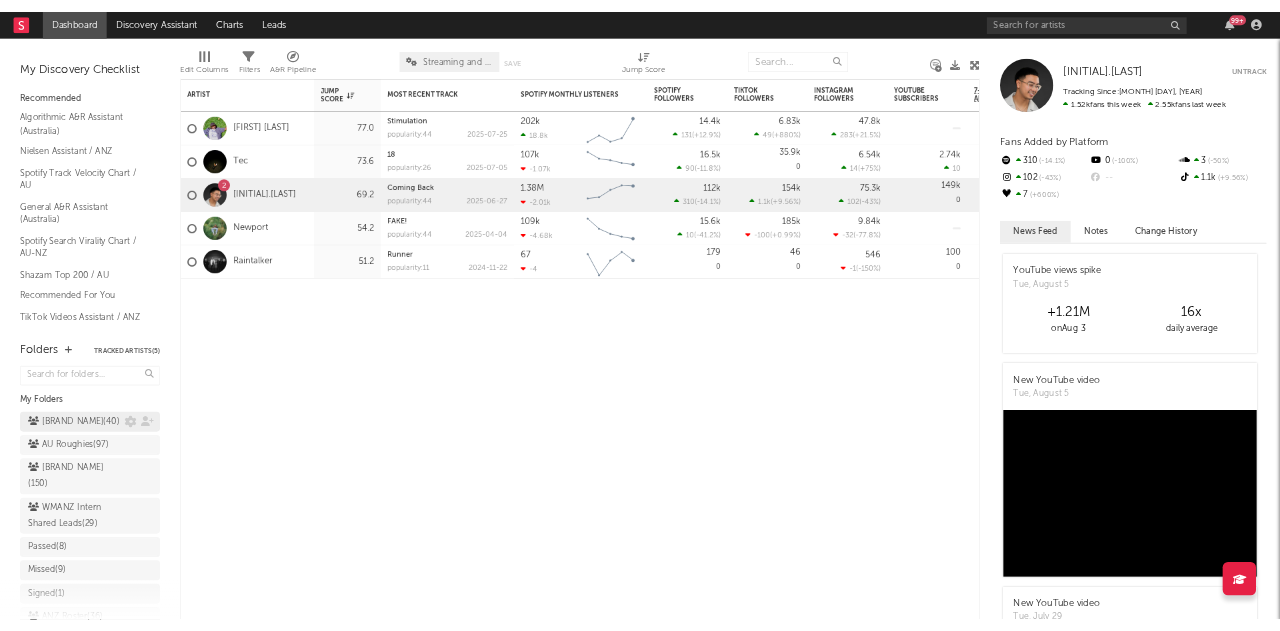 scroll, scrollTop: 0, scrollLeft: 0, axis: both 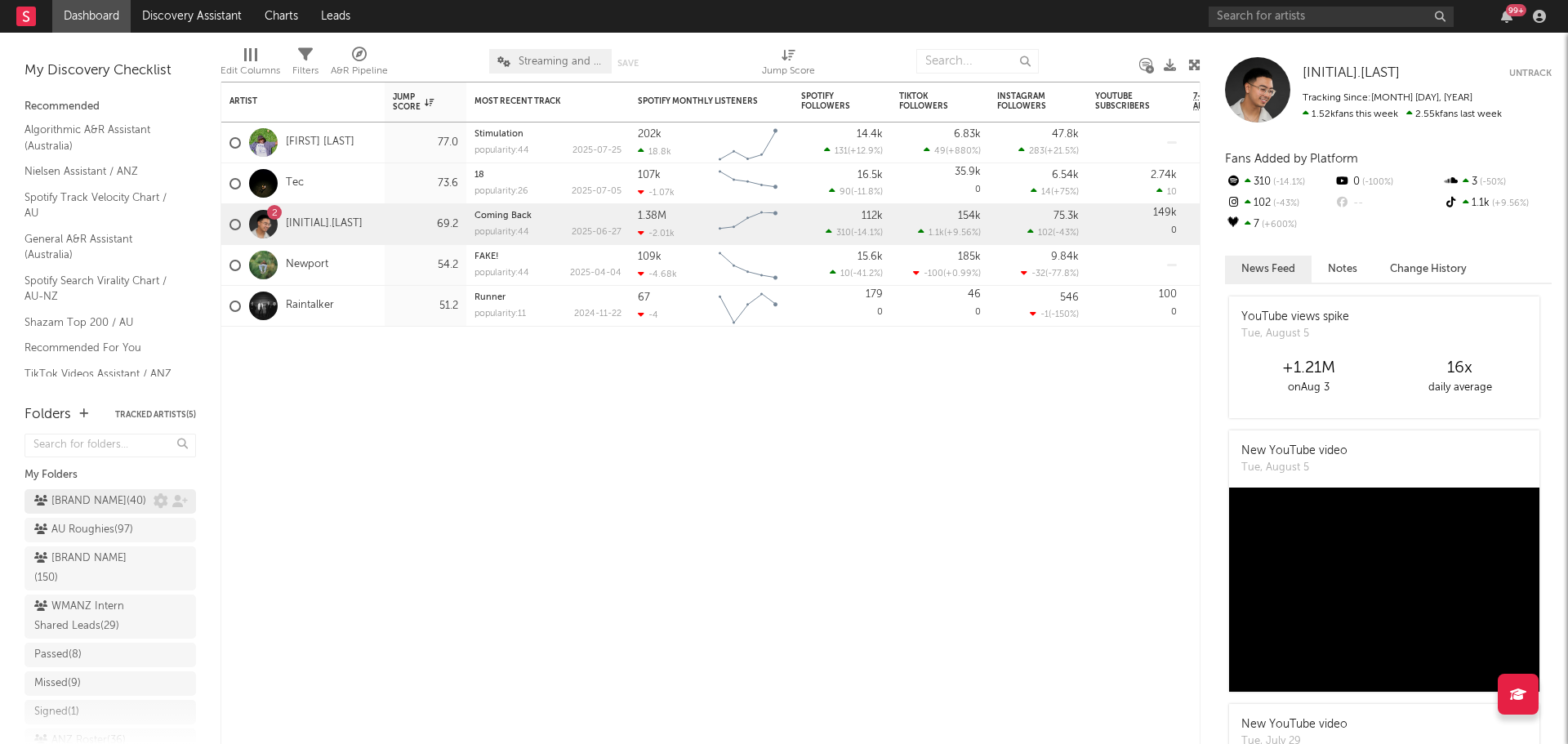 click on "AU Watchlist  ( 40 )" at bounding box center [90, 501] 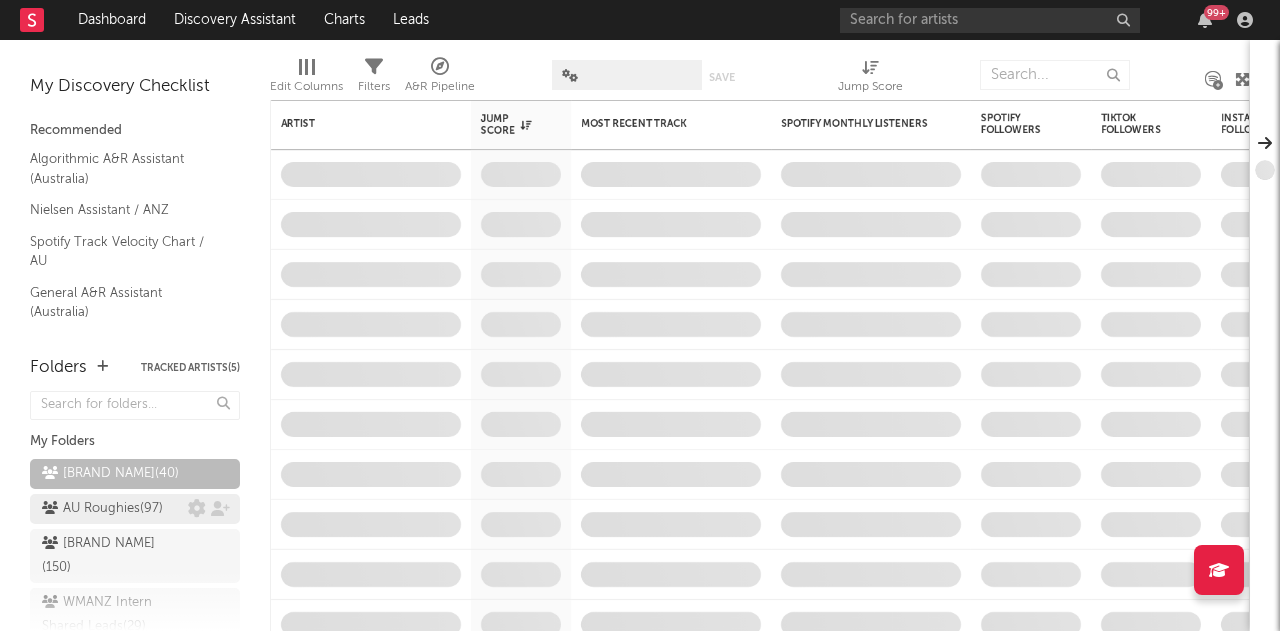 click on "AU Roughies  ( 97 )" at bounding box center (102, 509) 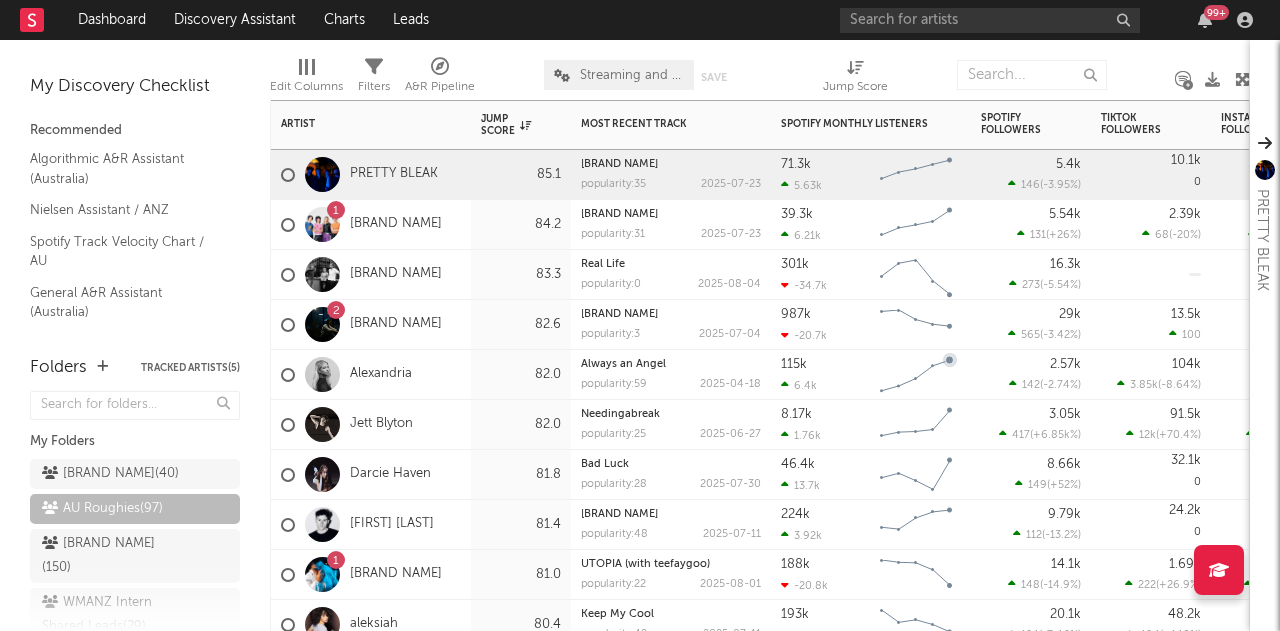click on "Alexandria" at bounding box center (371, 375) 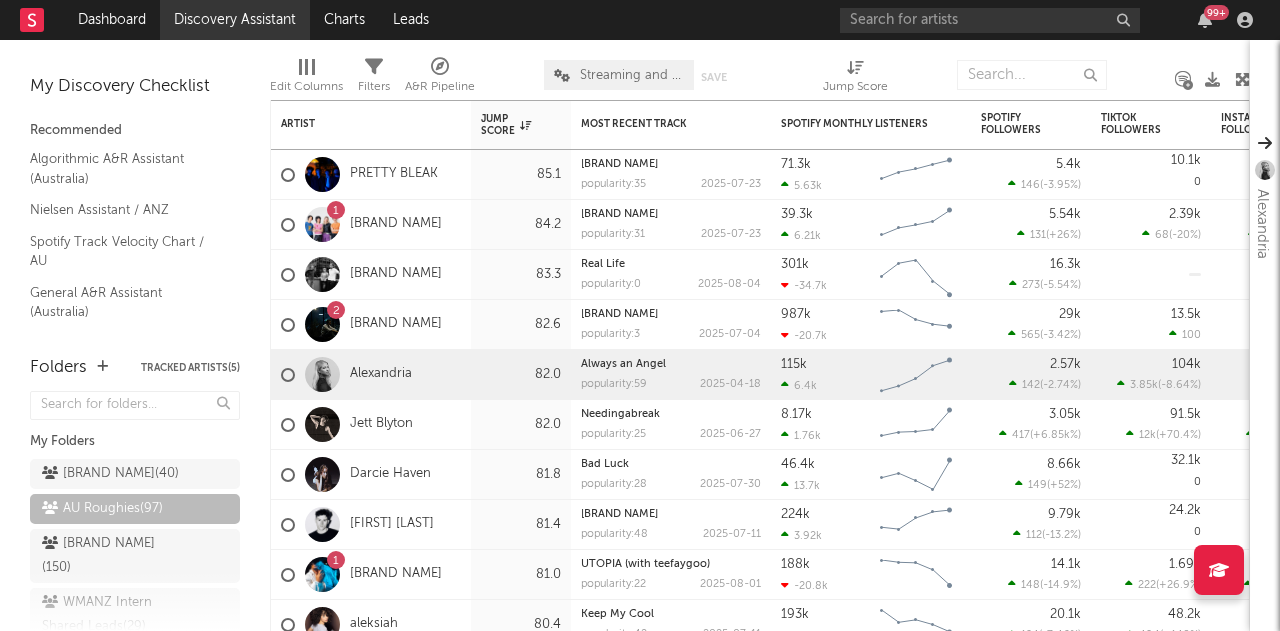 click on "Discovery Assistant" at bounding box center [235, 20] 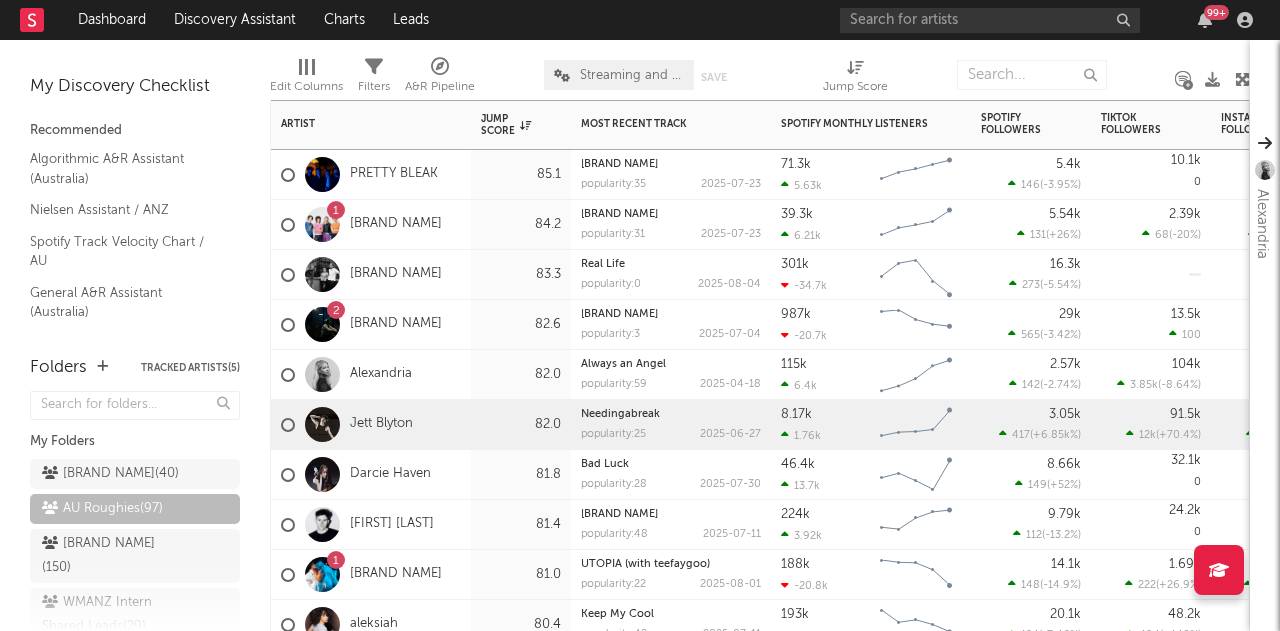 click on "Jett Blyton" at bounding box center [371, 425] 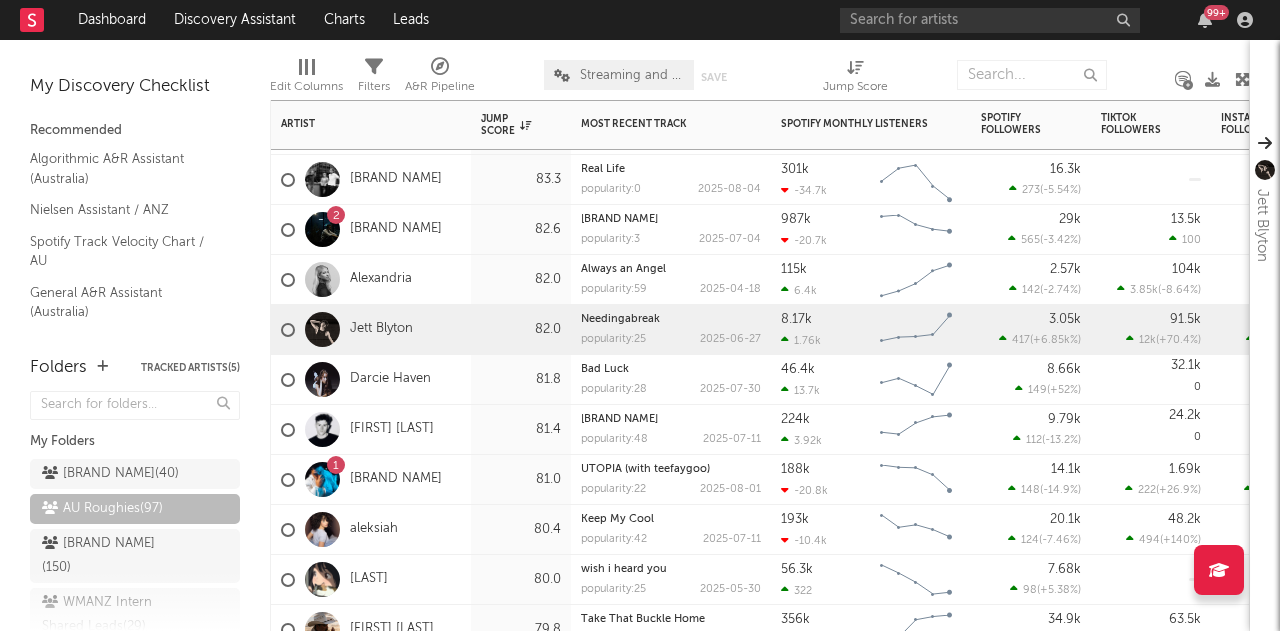 click on "Alexandria" at bounding box center [371, 280] 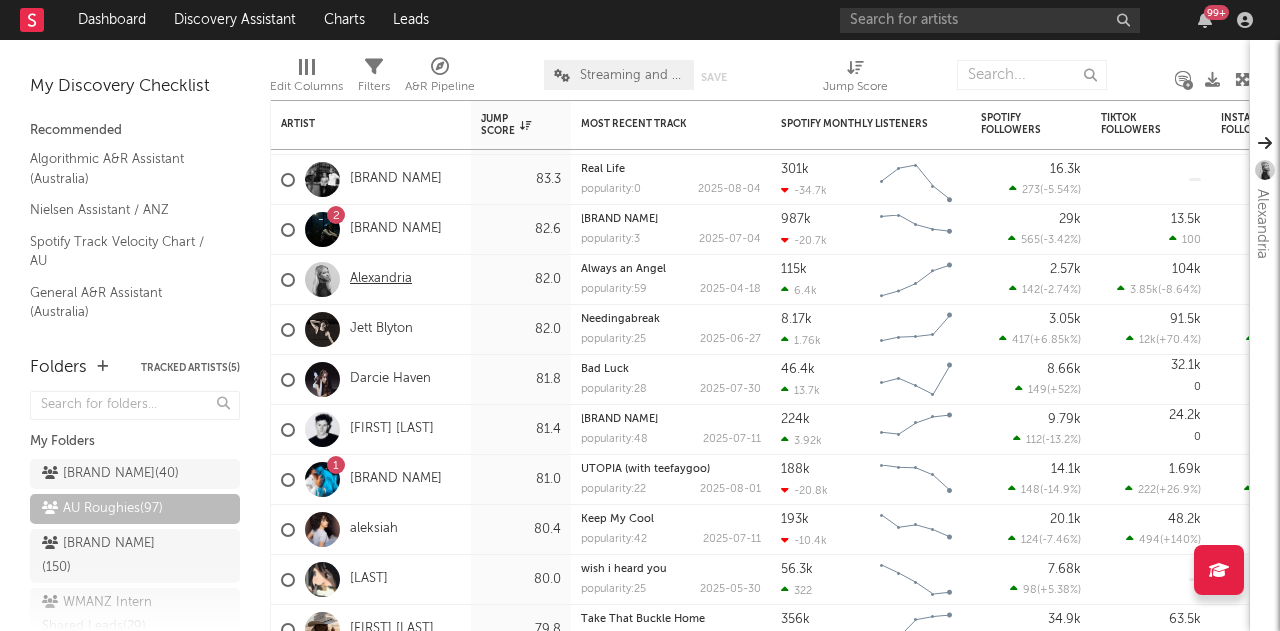 click on "Alexandria" at bounding box center [381, 279] 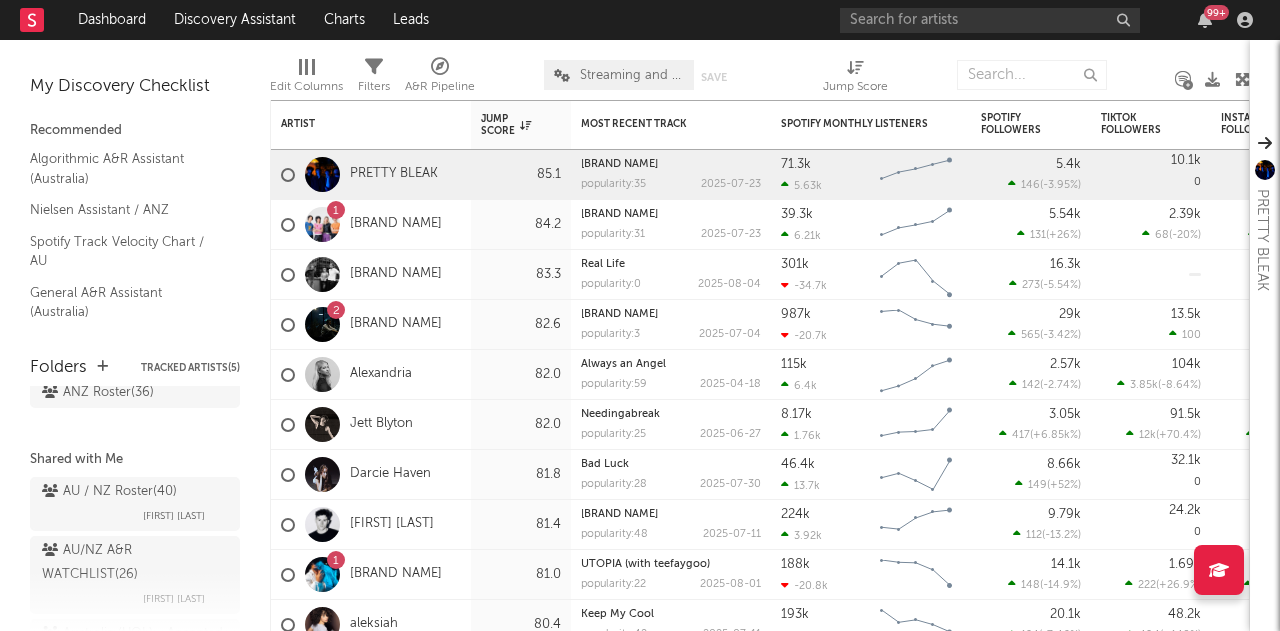 scroll, scrollTop: 403, scrollLeft: 0, axis: vertical 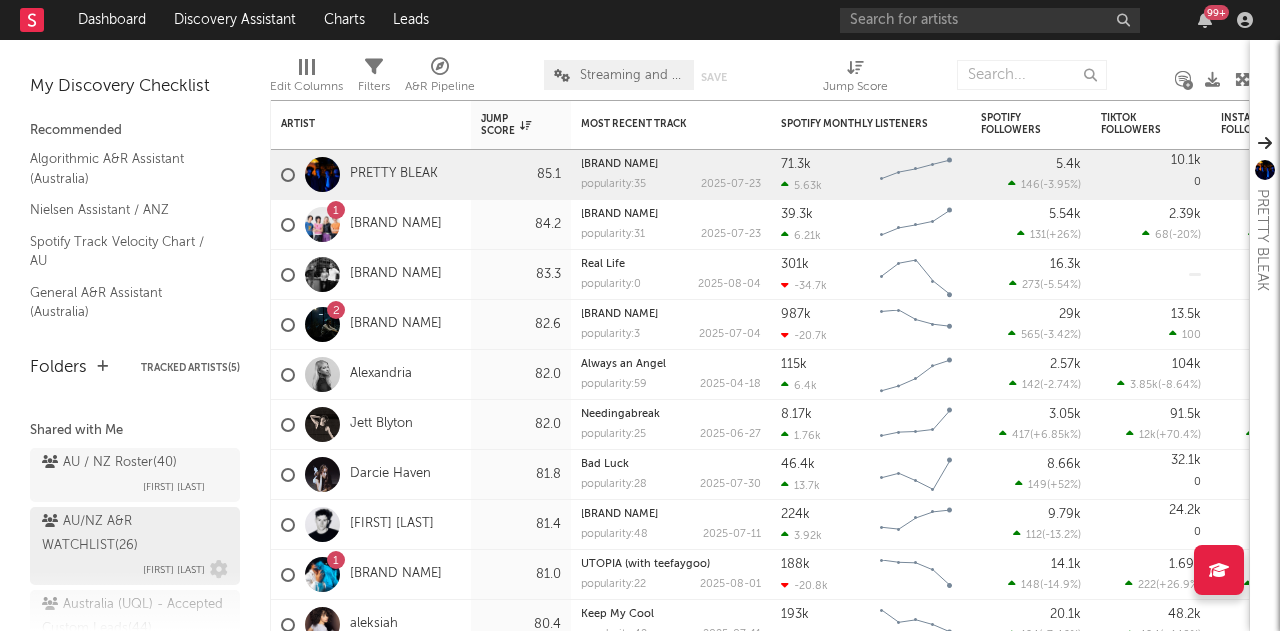 click on "Holly Schloeffel" at bounding box center [174, 570] 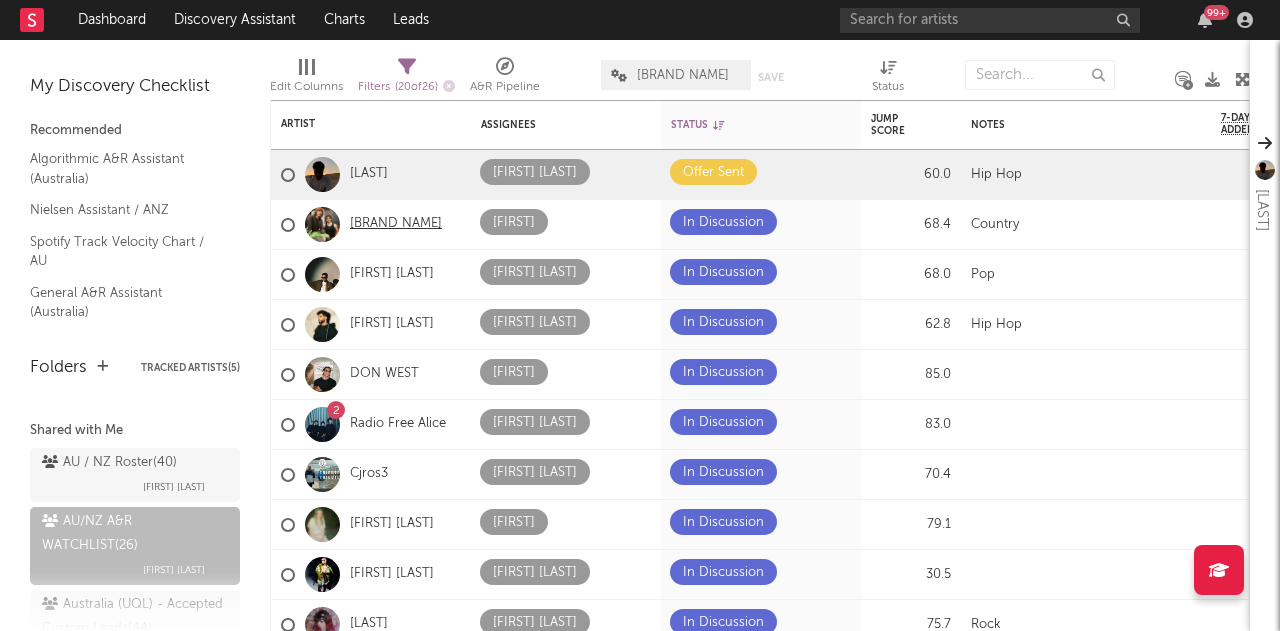 click on "The Dreggs" at bounding box center (396, 224) 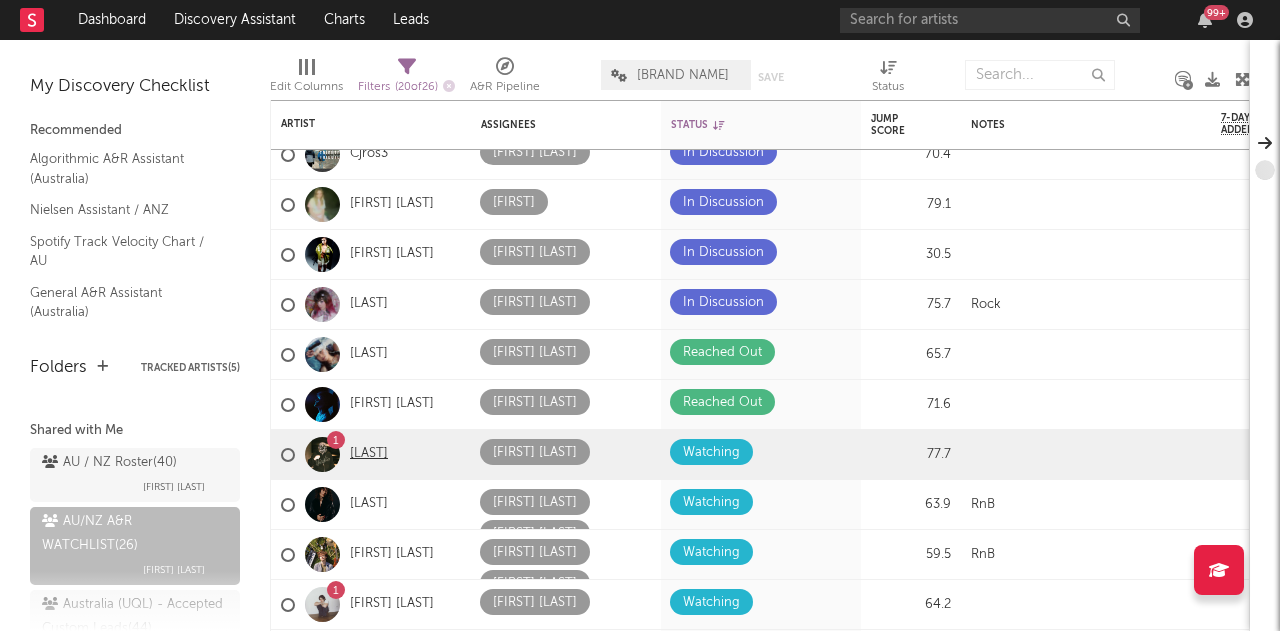 click on "Rova" at bounding box center (369, 454) 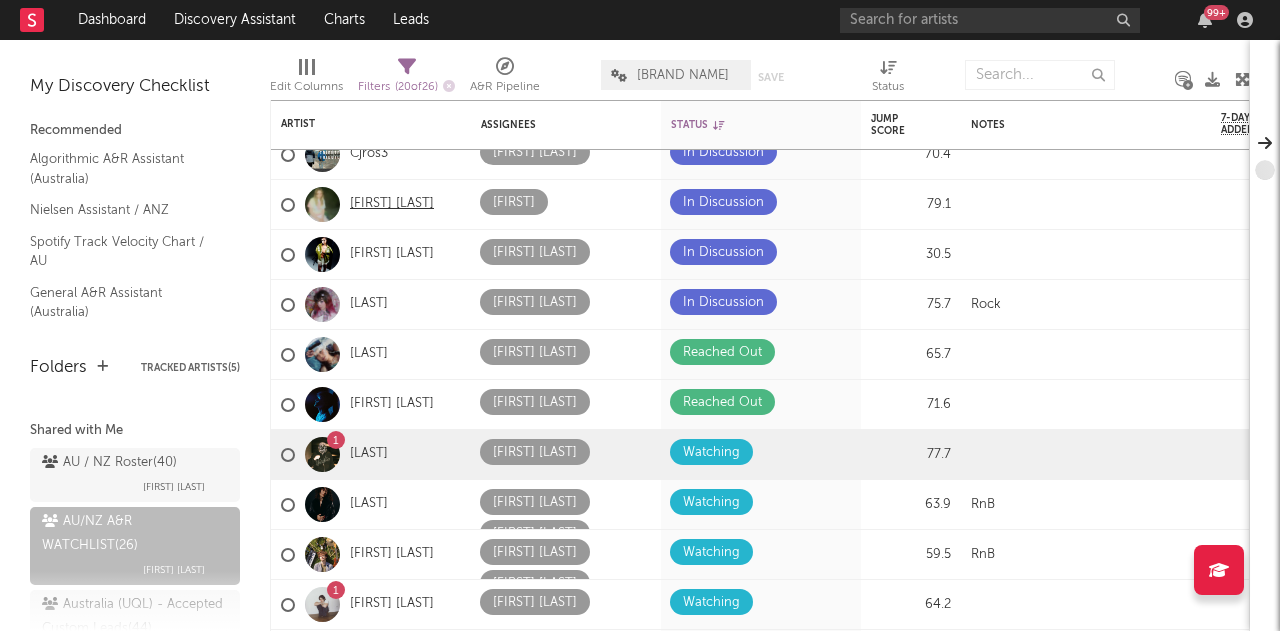 click on "Amélie Farren" at bounding box center [392, 204] 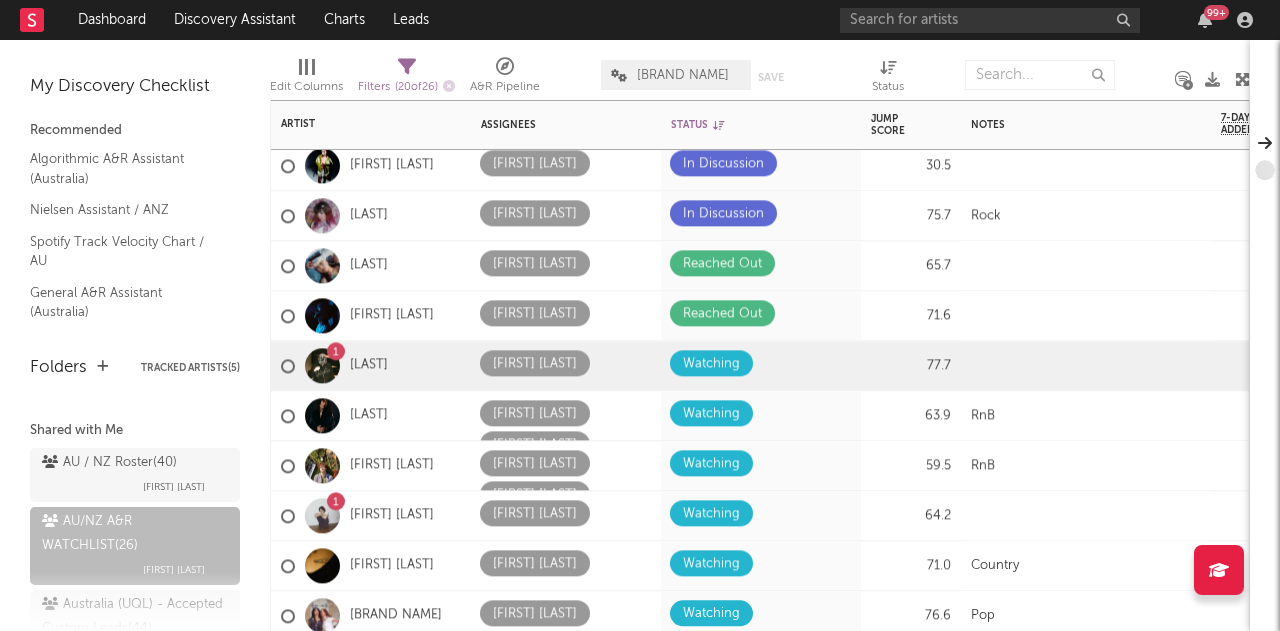 click on "Nganeko" at bounding box center (371, 416) 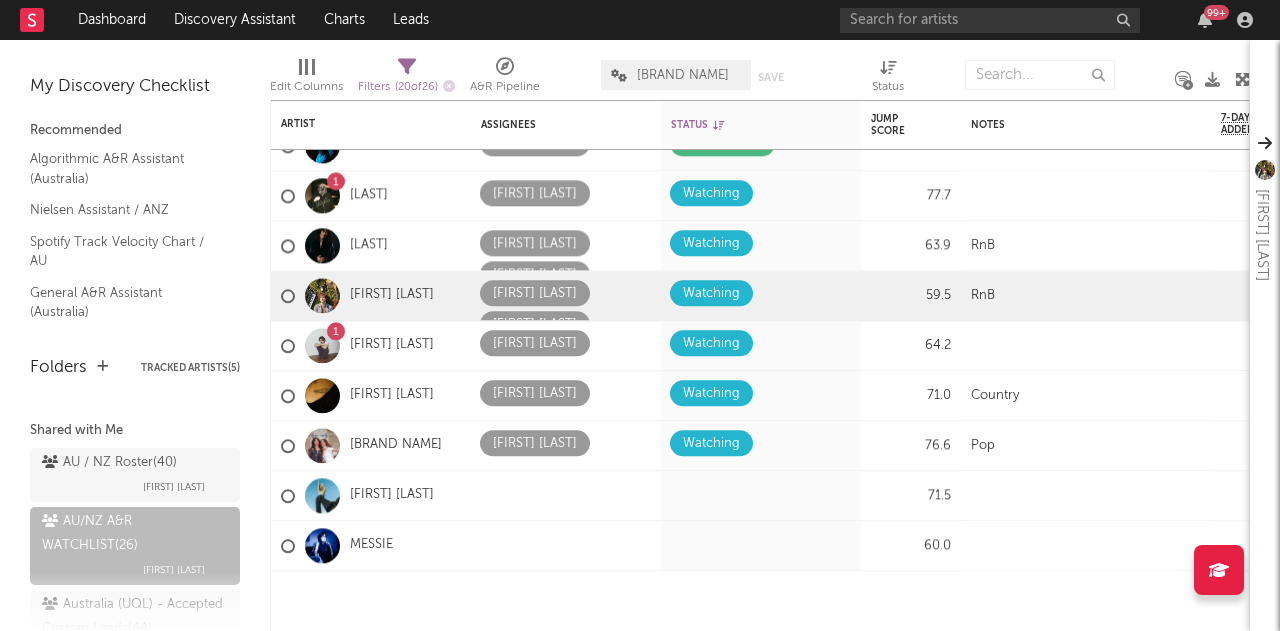 click on "Dashboard Discovery Assistant Charts Leads 99 +" at bounding box center [640, 20] 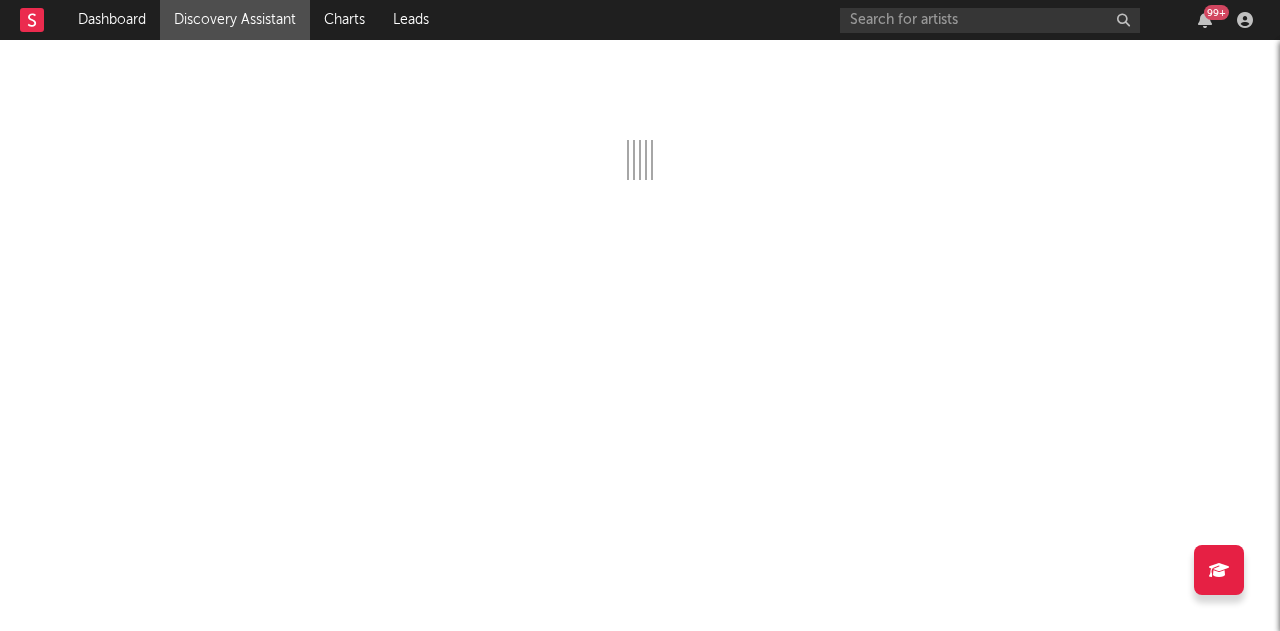 scroll, scrollTop: 0, scrollLeft: 0, axis: both 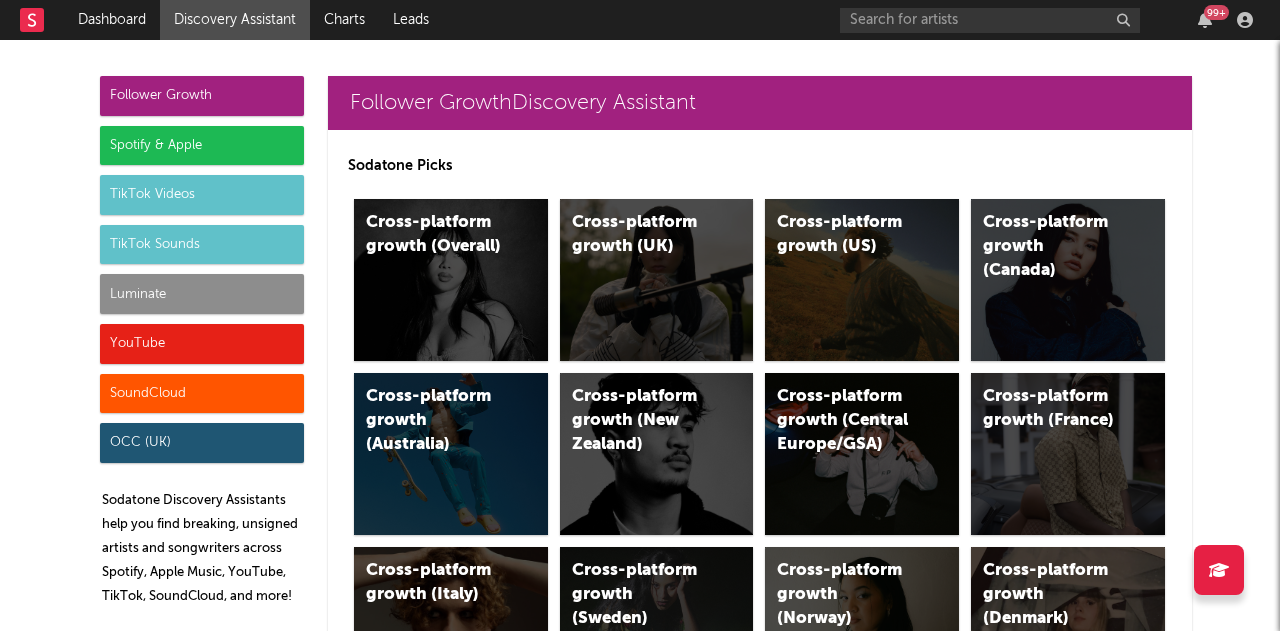 click on "Spotify & Apple" at bounding box center (202, 146) 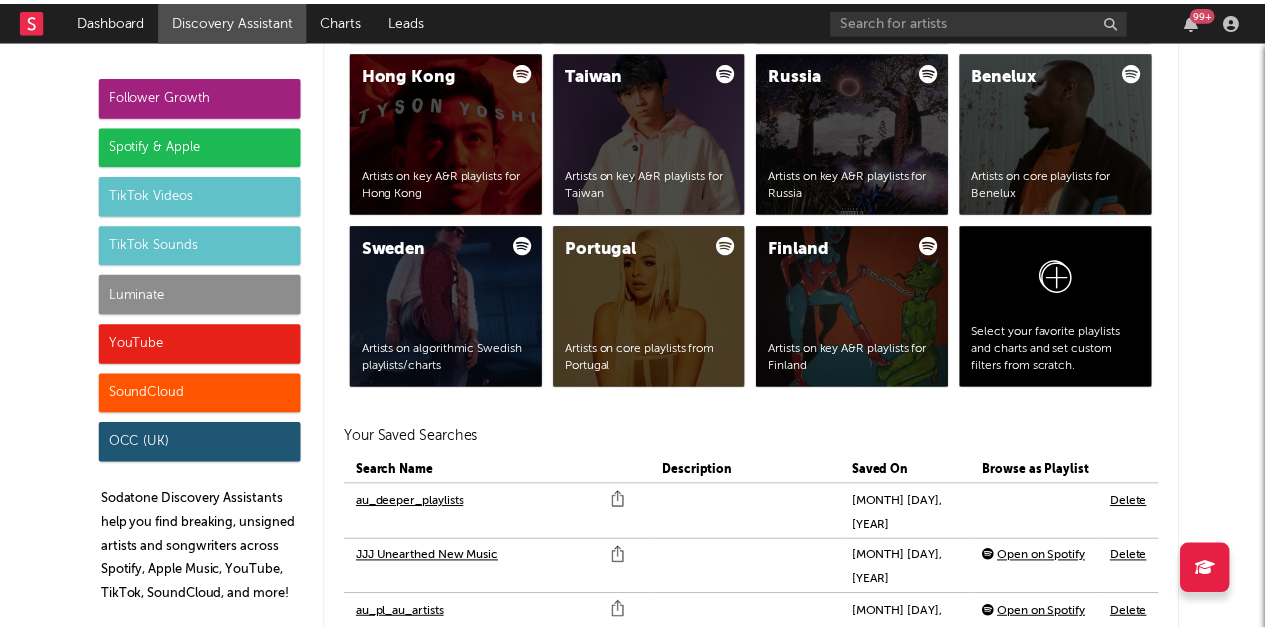 scroll, scrollTop: 4629, scrollLeft: 0, axis: vertical 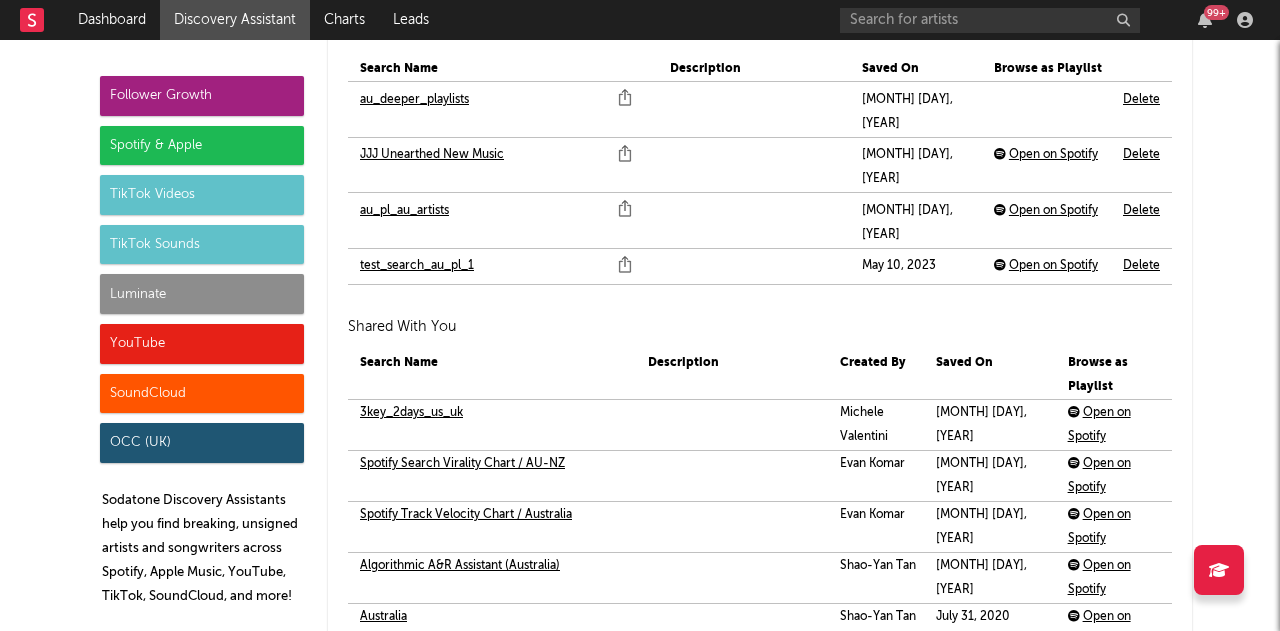 click on "au_deeper_playlists" at bounding box center [414, 100] 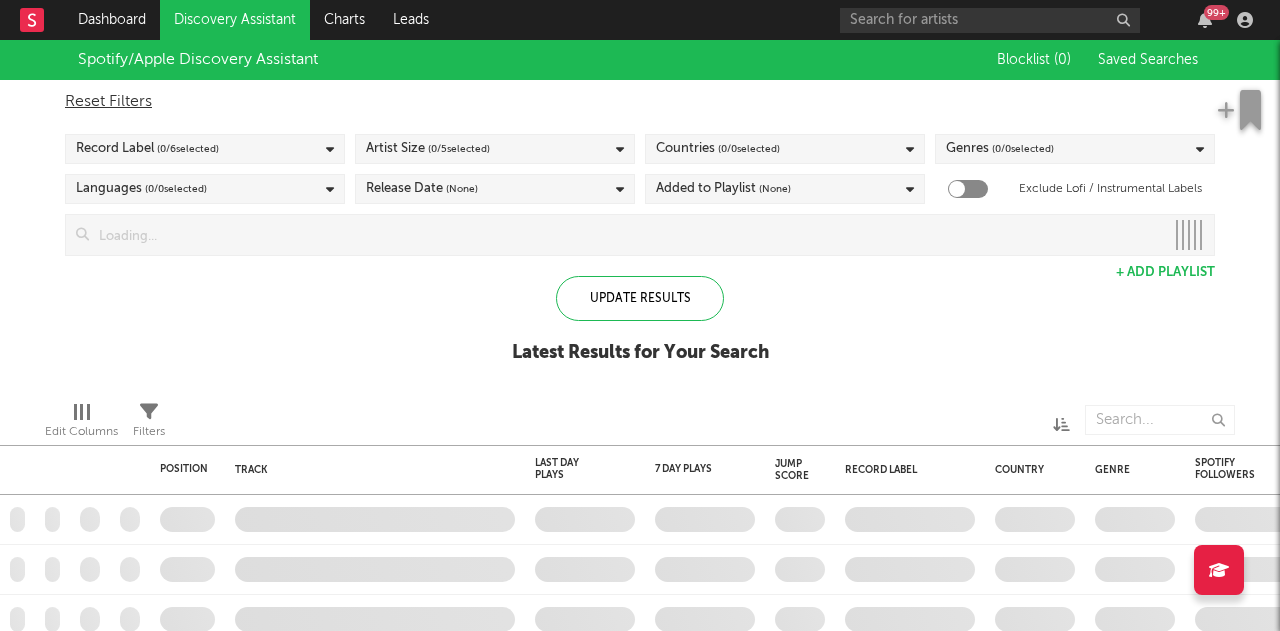 checkbox on "true" 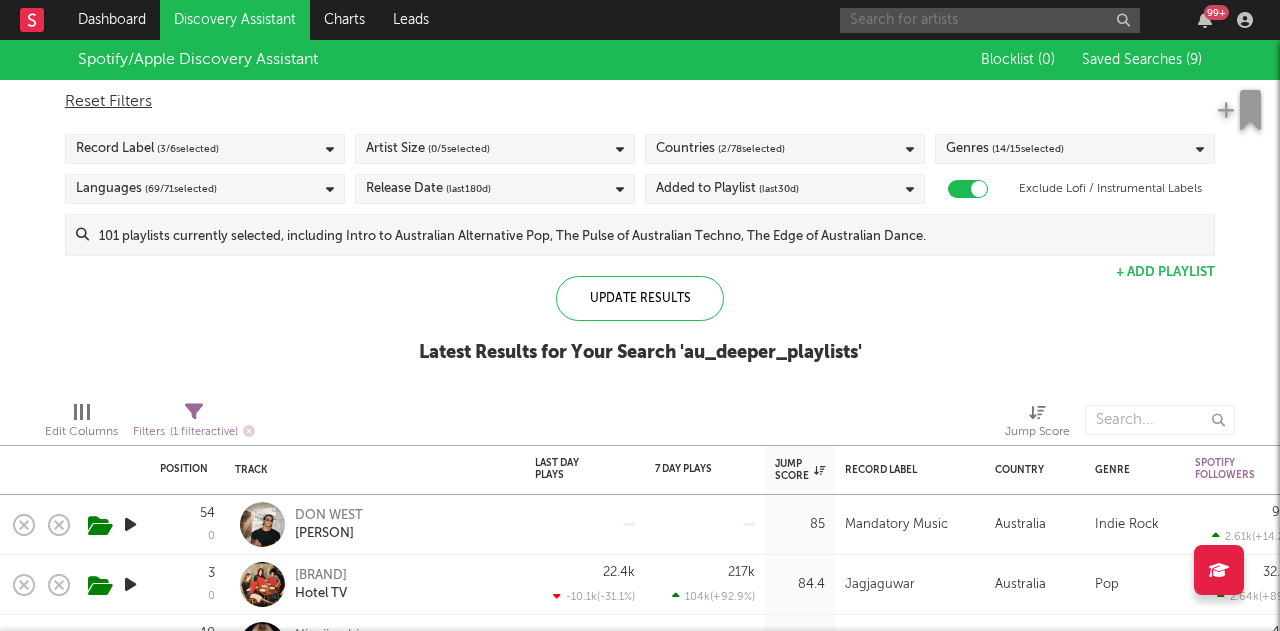 click at bounding box center (990, 20) 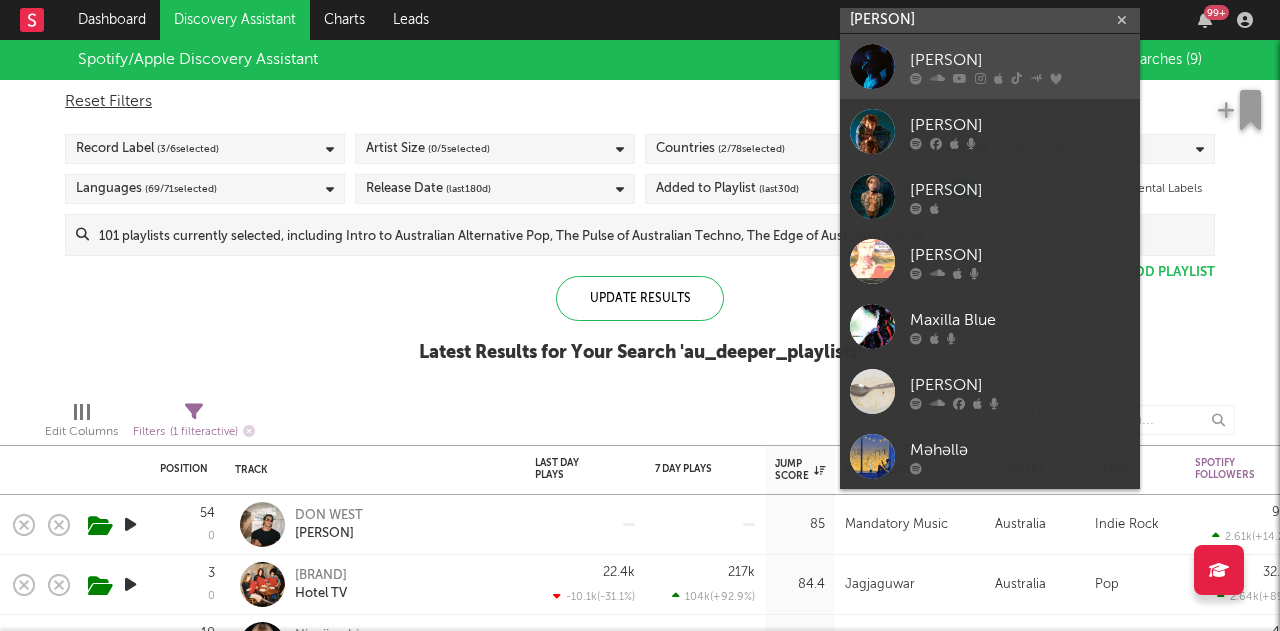 type on "max allais" 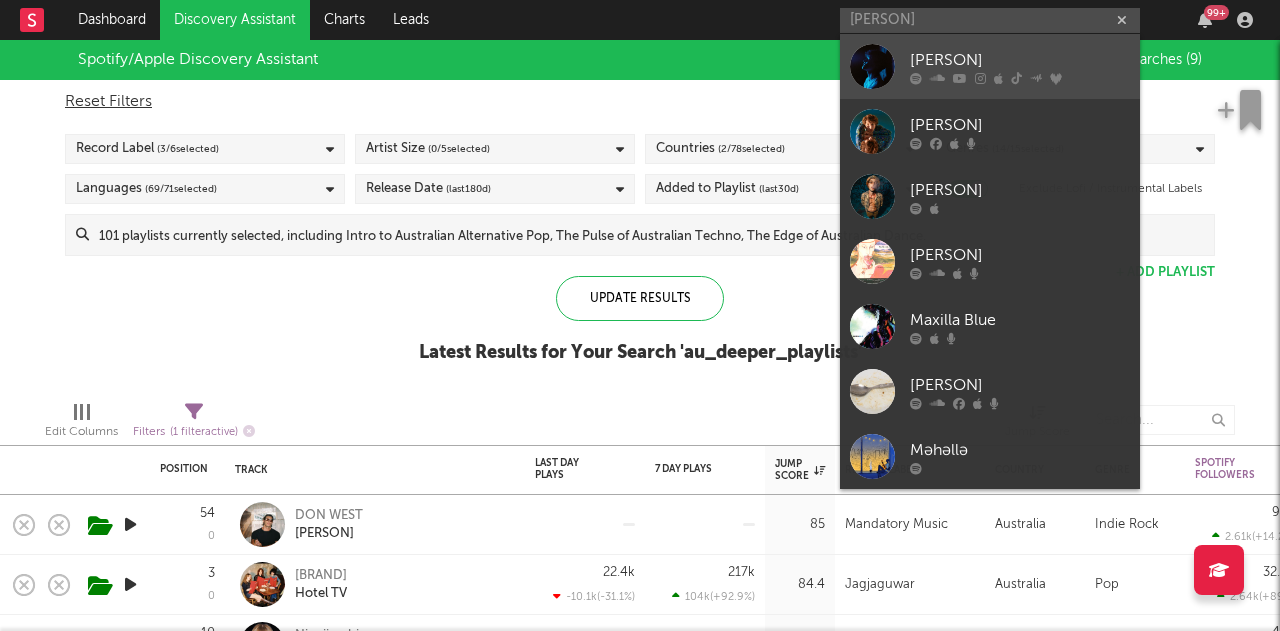 click on "[FIRST] [LAST]" at bounding box center (1020, 60) 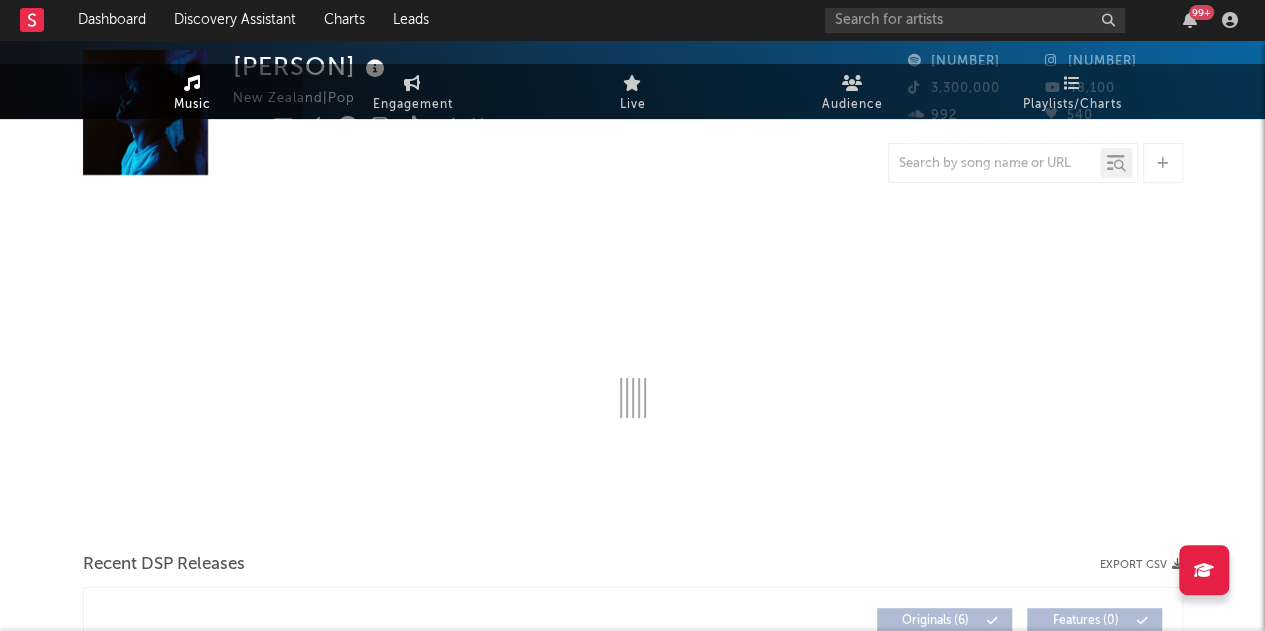 select on "6m" 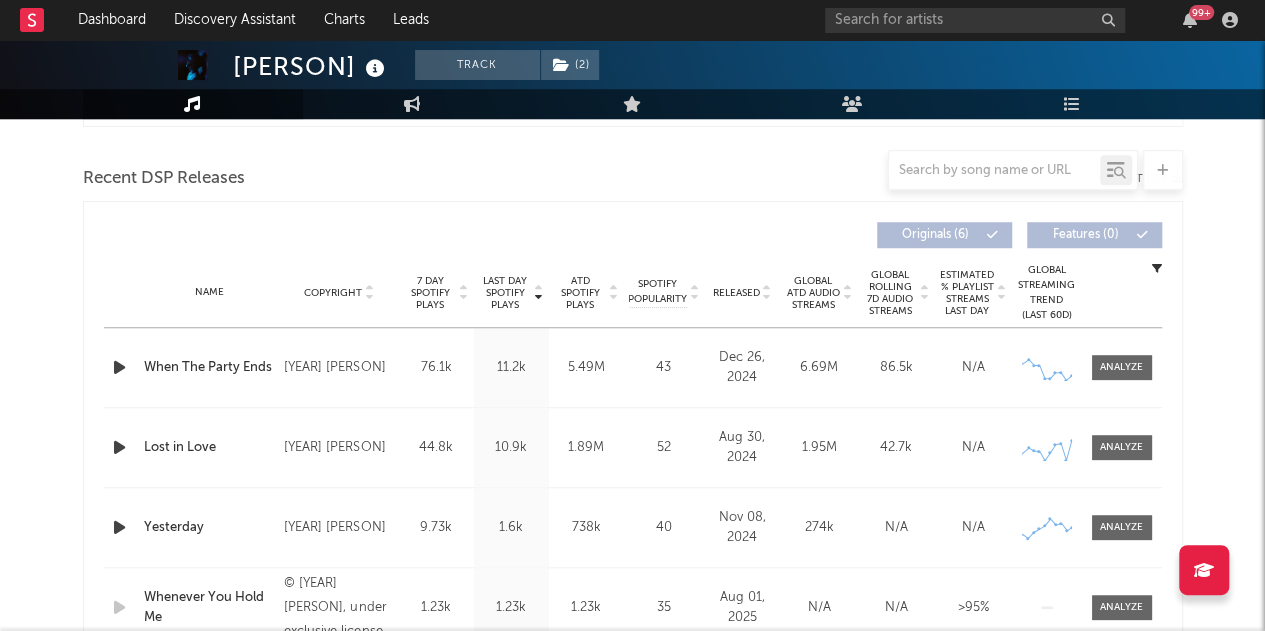 scroll, scrollTop: 675, scrollLeft: 0, axis: vertical 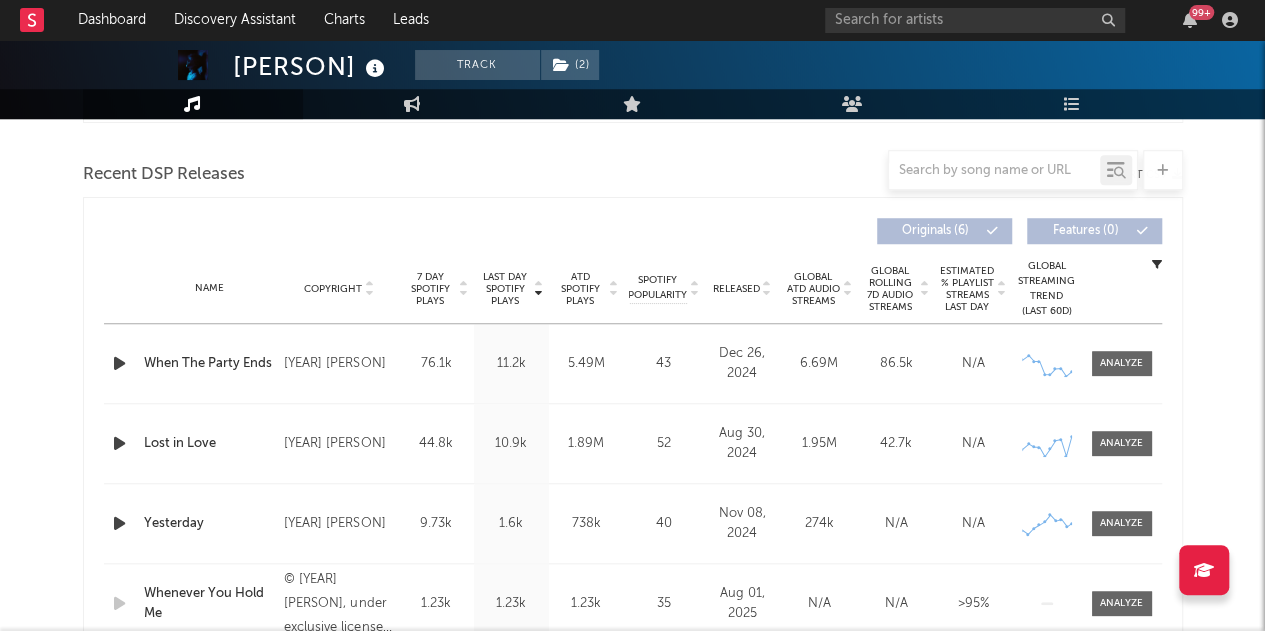 click on "Released" at bounding box center (736, 289) 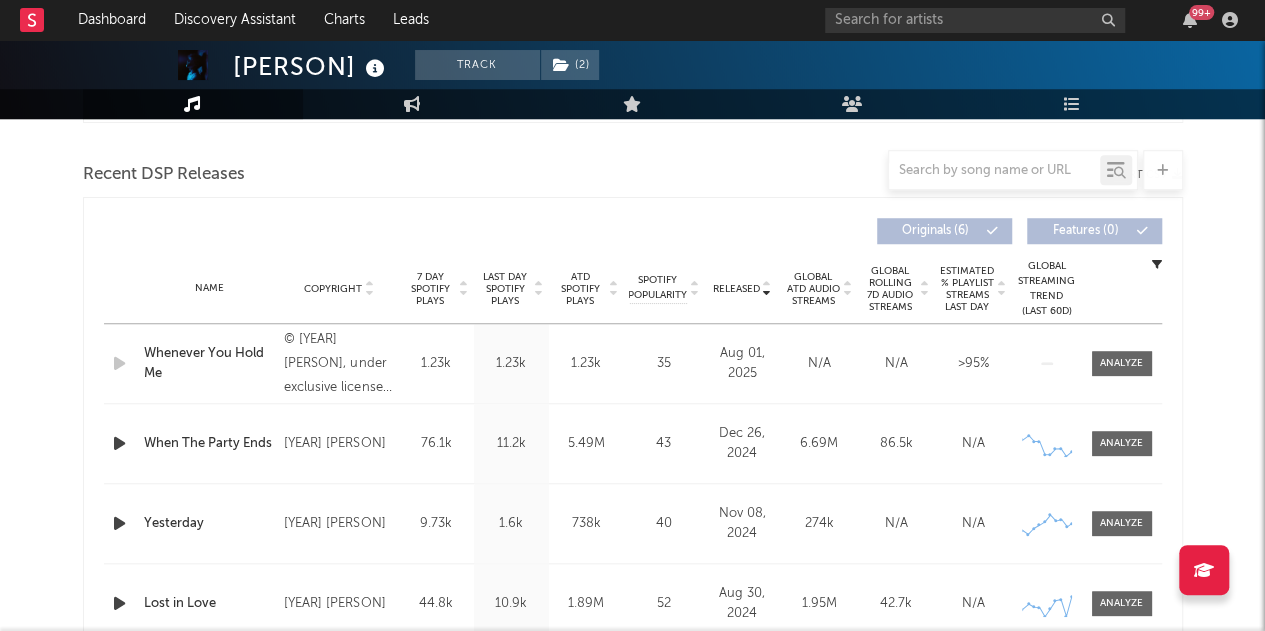 scroll, scrollTop: 733, scrollLeft: 0, axis: vertical 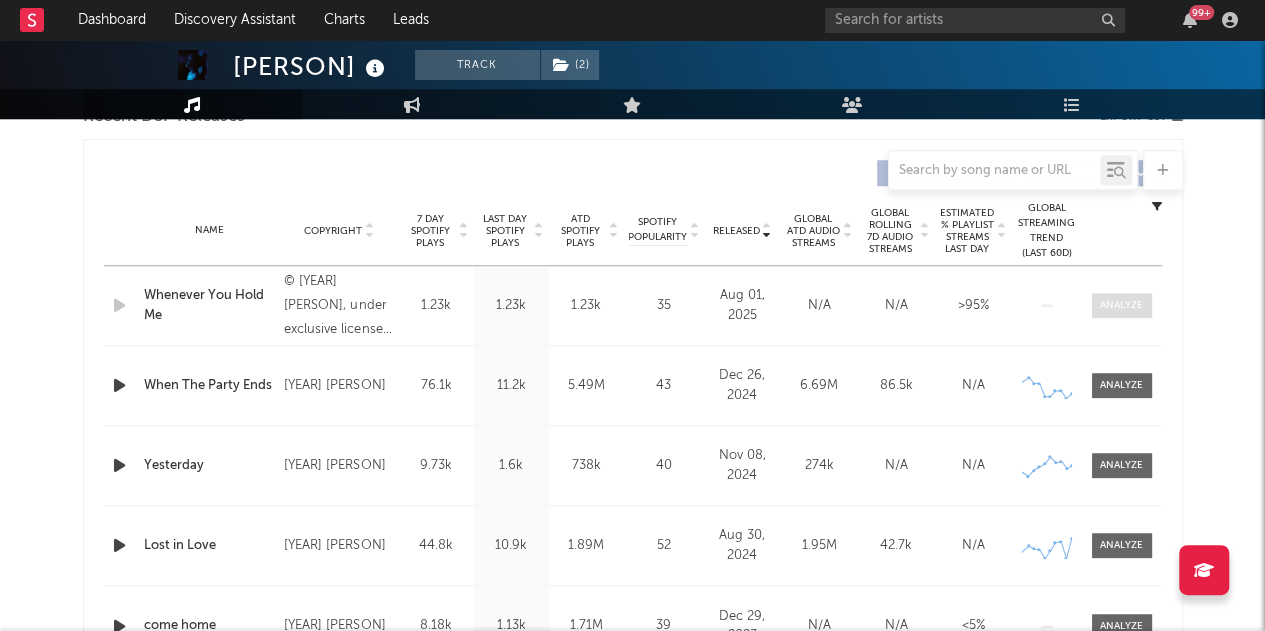 click at bounding box center (1121, 305) 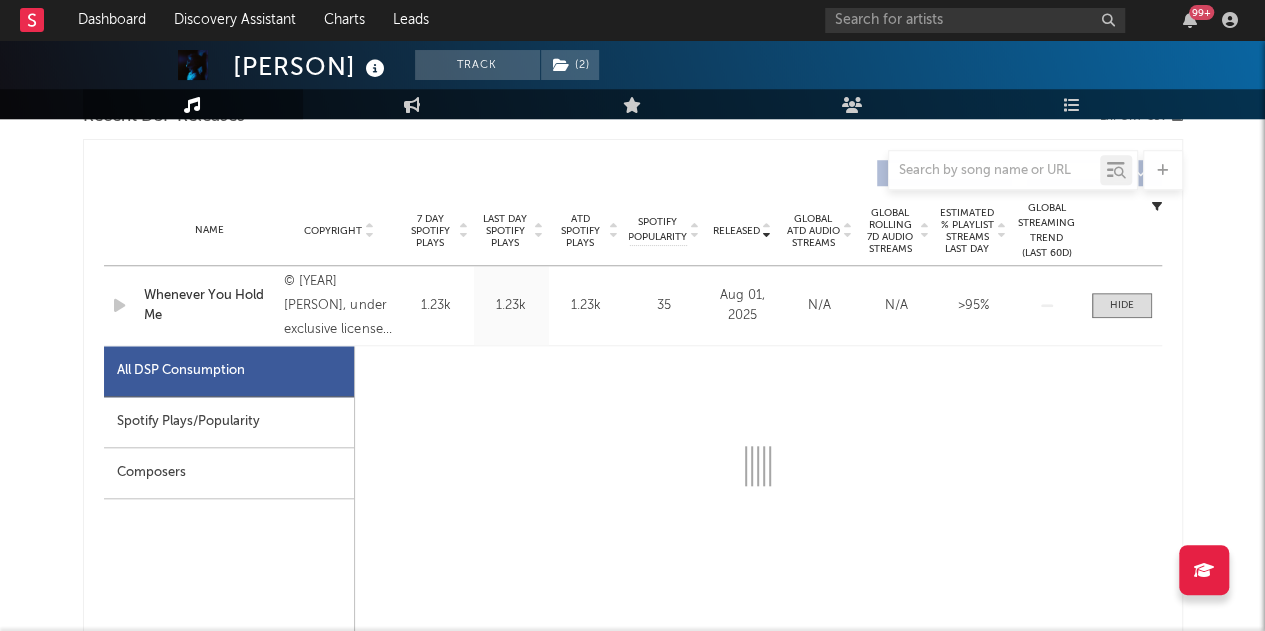 click on "Spotify Plays/Popularity" at bounding box center [229, 422] 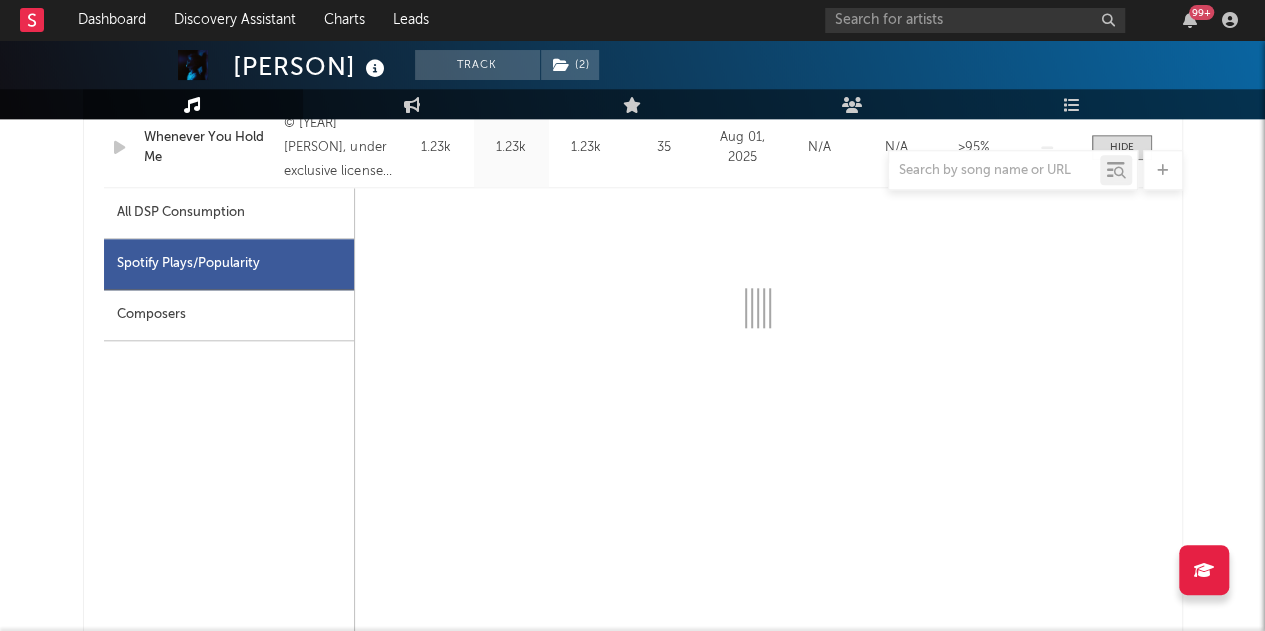 select on "1w" 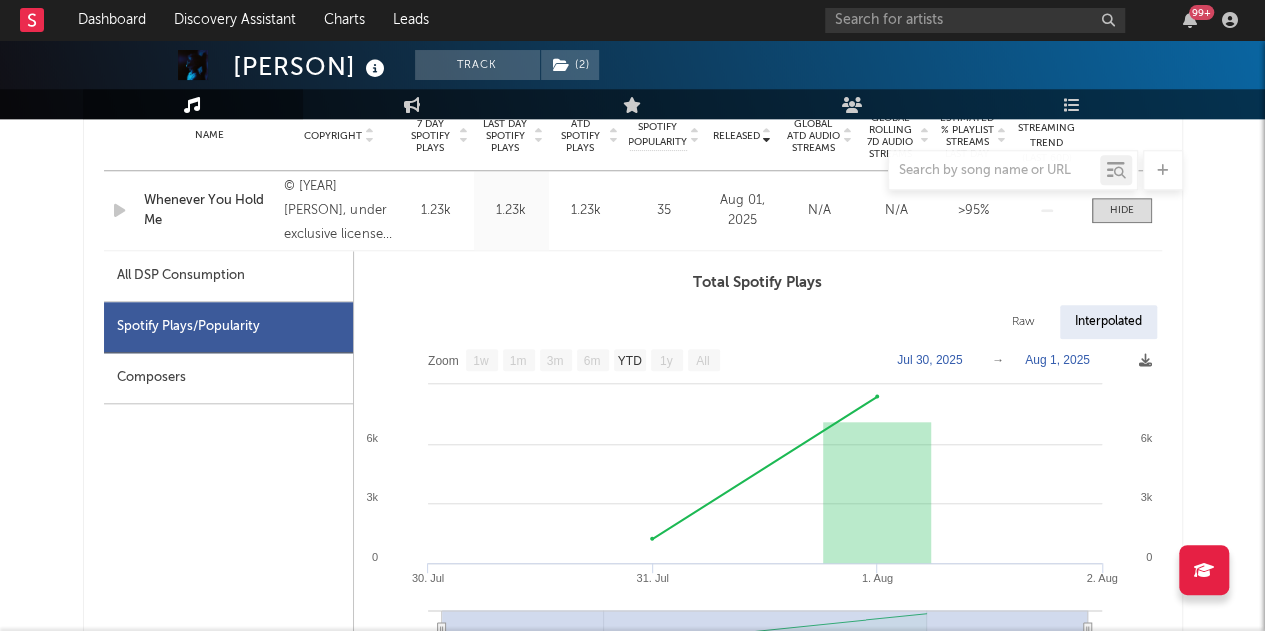 scroll, scrollTop: 794, scrollLeft: 0, axis: vertical 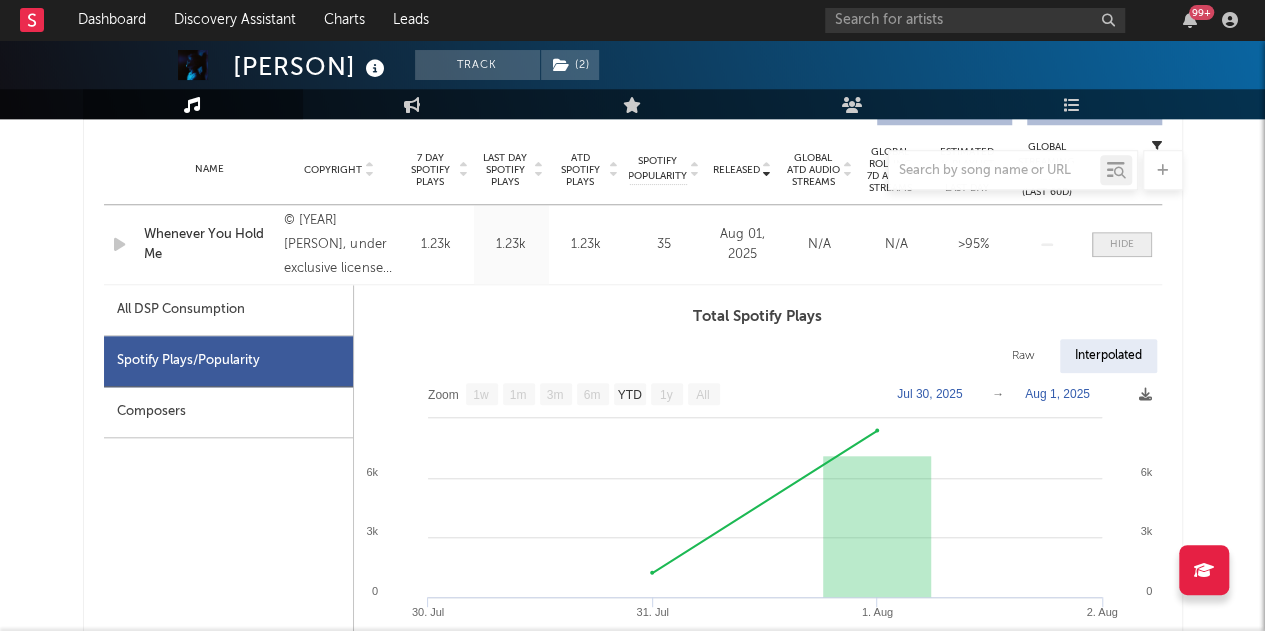 click at bounding box center (1122, 244) 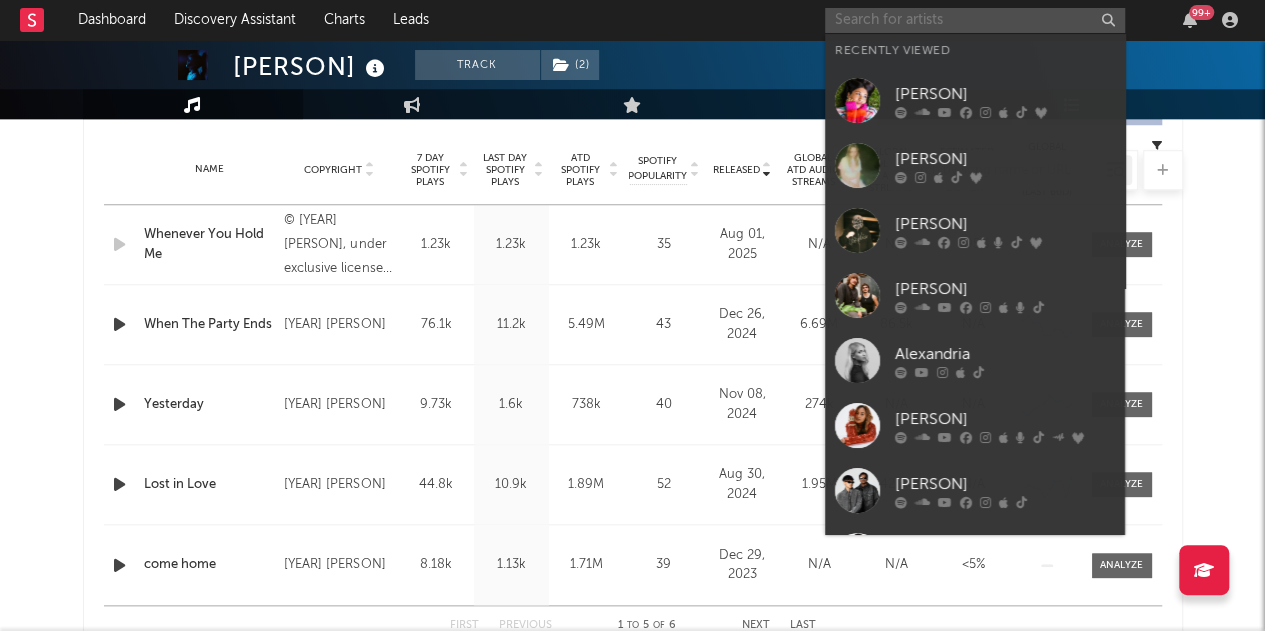 click at bounding box center (975, 20) 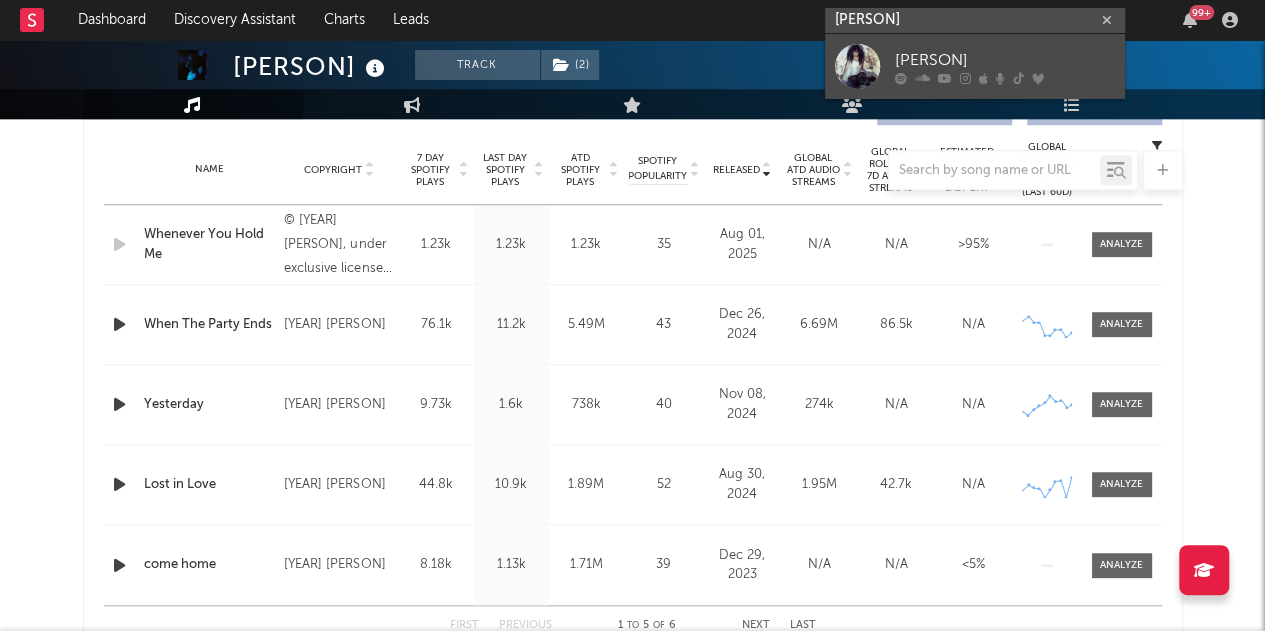 type on "esha tewa" 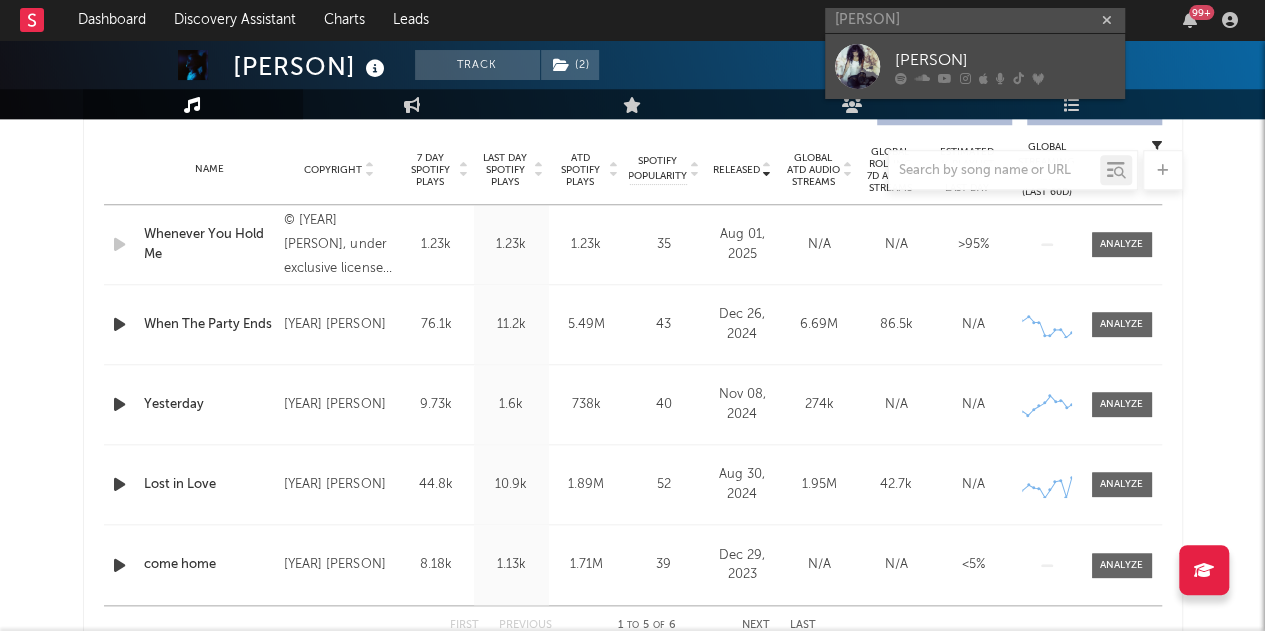 click on "Esha Tewari" at bounding box center [975, 66] 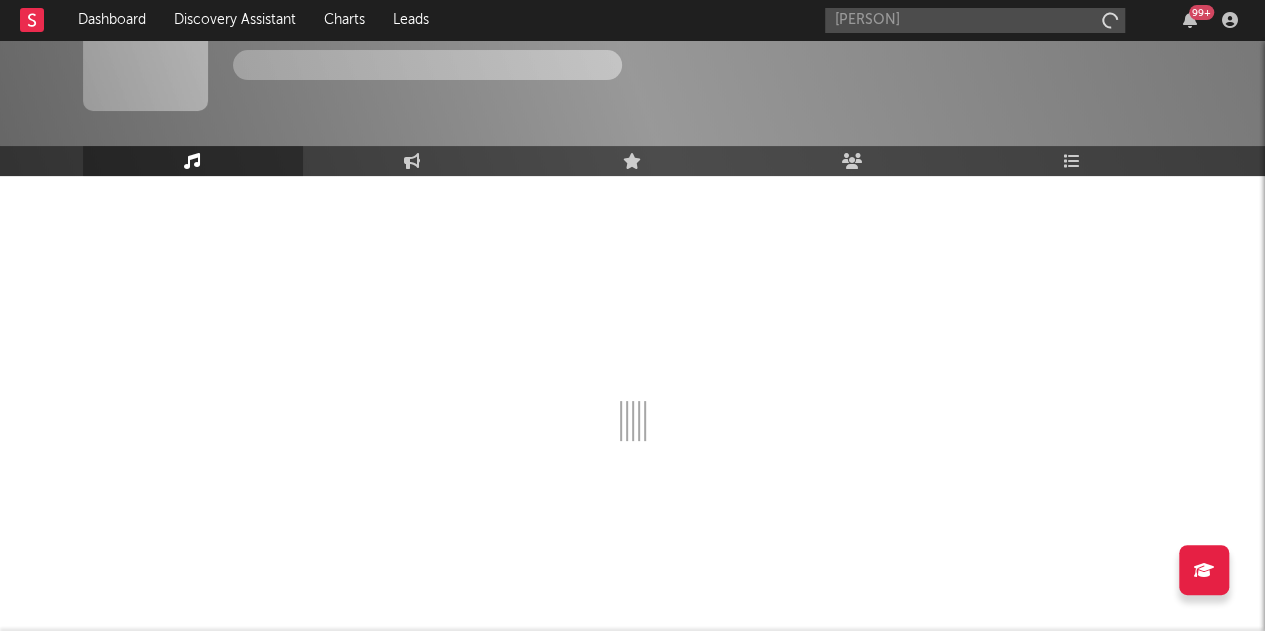 type 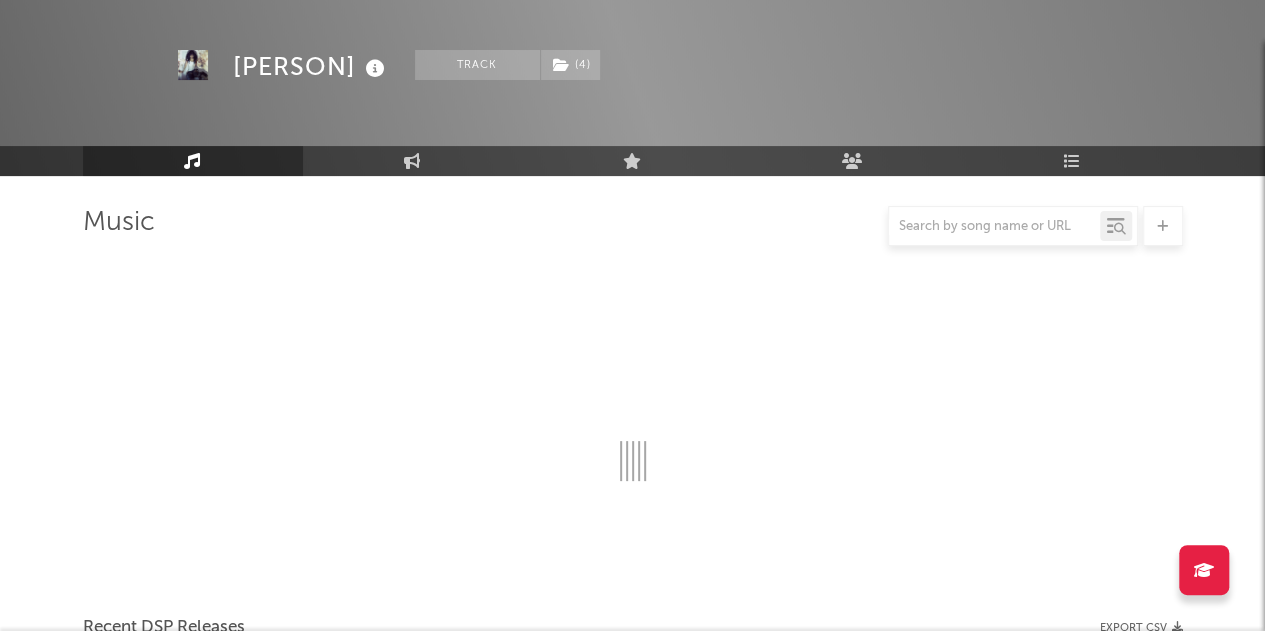 scroll, scrollTop: 794, scrollLeft: 0, axis: vertical 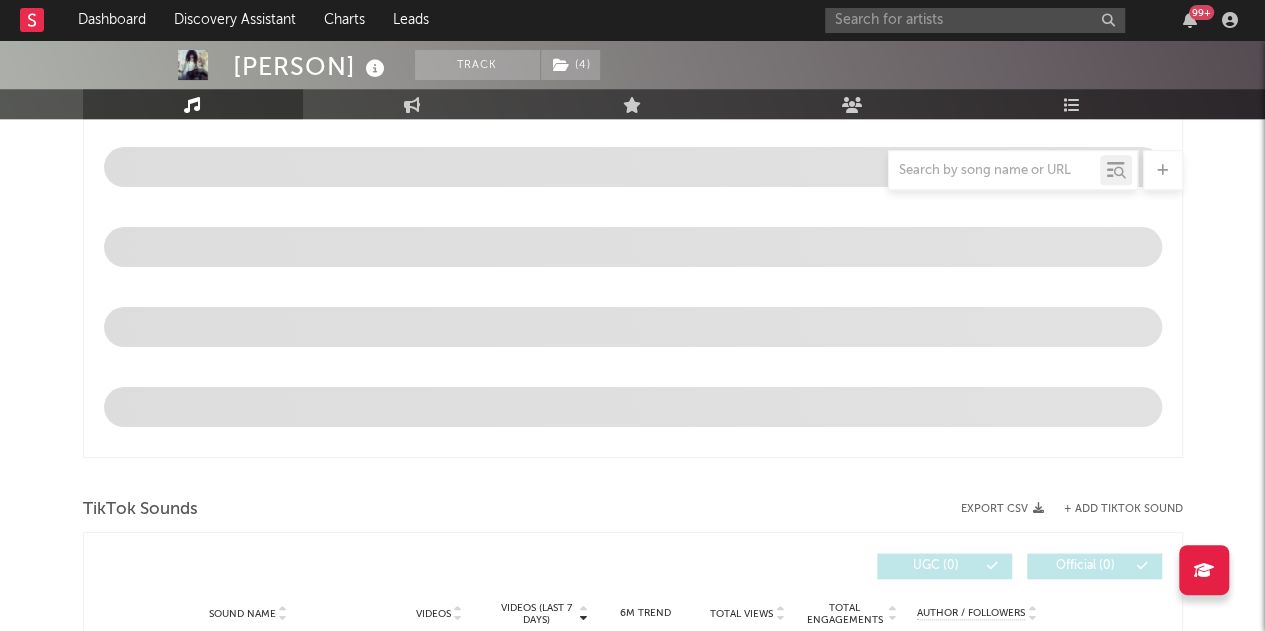 click on "Esha Tewari Track ( 4 ) Australia  |  Folk Edit Track ( 4 ) Benchmark Summary 143,717 289,029 310,200 19,100 2,797 849 888,528  Monthly Listeners Jump Score:  81.7 Music Engagement Live Audience Playlists/Charts Music Recent DSP Releases Export CSV  Last Day Spotify Plays Copyright 7 Day Spotify Plays Last Day Spotify Plays ATD Spotify Plays Spotify Popularity Released Global ATD Audio Streams Global Rolling 7D Audio Streams Estimated % Playlist Streams Last Day Spotify Popularity Streams / 7d Growth Originals   ( 0 ) Features   ( 0 ) Name Copyright Label Album Names Composer Names 7 Day Spotify Plays Last Day Spotify Plays ATD Spotify Plays Spotify Popularity Total US Streams Total US SES Total UK Streams Total UK Audio Streams UK Weekly Streams UK Weekly Audio Streams Released US ATD Audio Streams US Rolling 7D Audio Streams US Rolling WoW % Chg Global ATD Audio Streams Global Rolling 7D Audio Streams Global Rolling WoW % Chg Estimated % Playlist Streams Last Day Global Streaming Trend (Last 60D) Videos (" at bounding box center (632, 597) 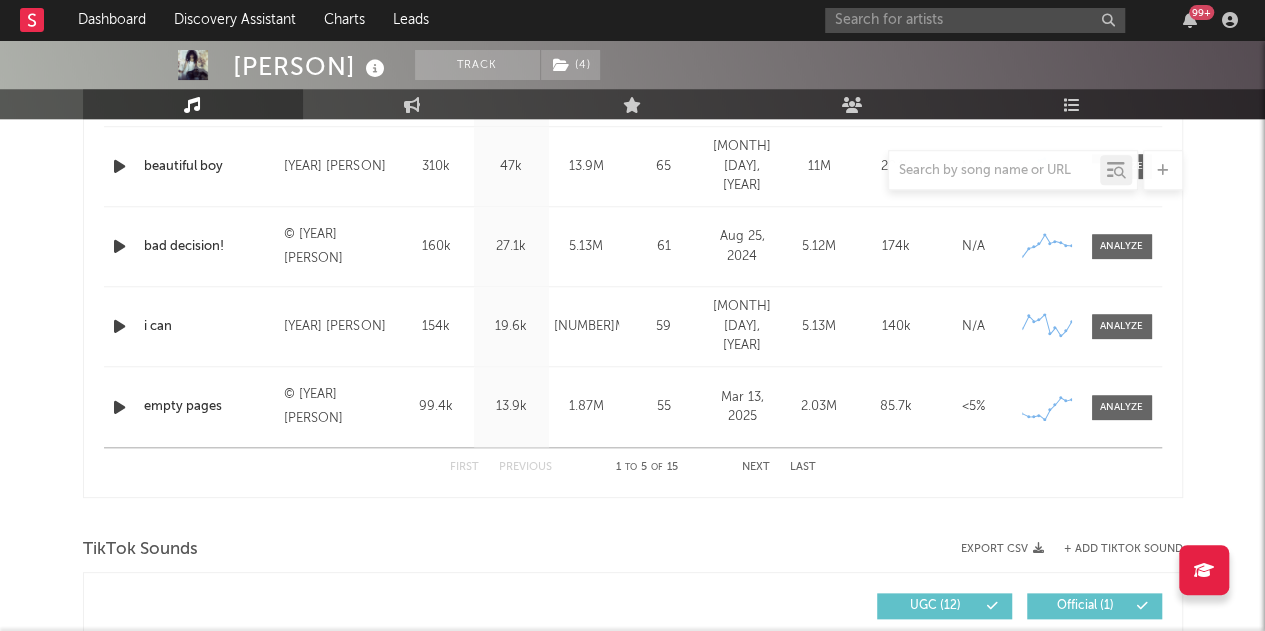 select on "6m" 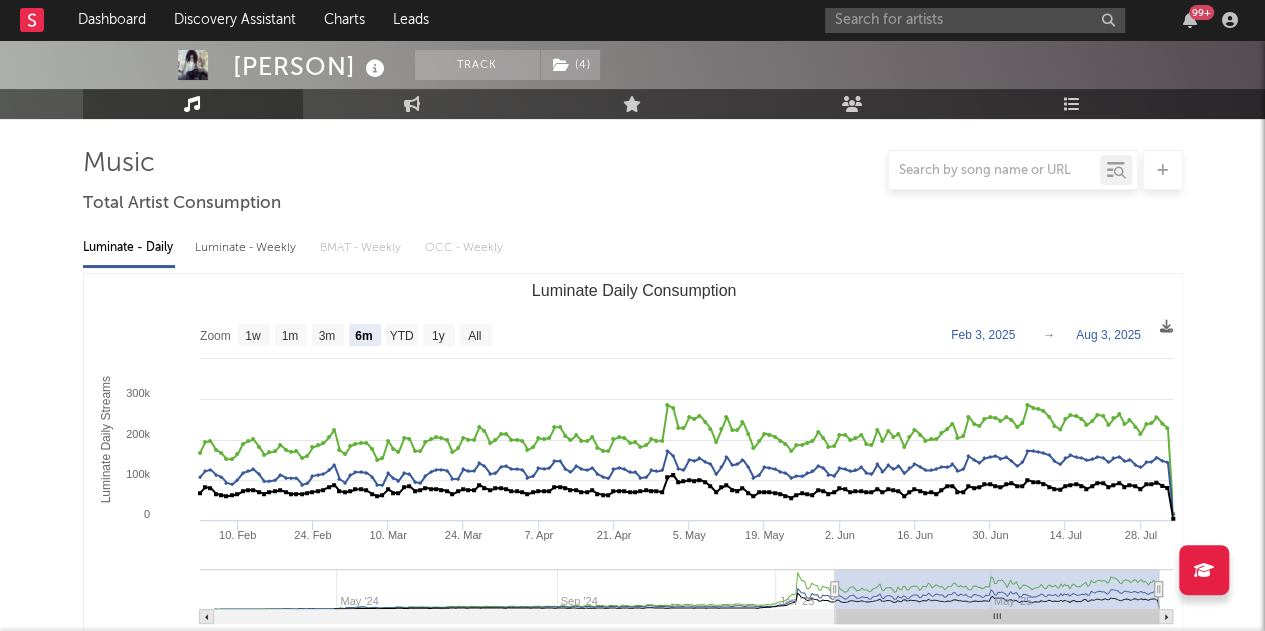 scroll, scrollTop: 0, scrollLeft: 0, axis: both 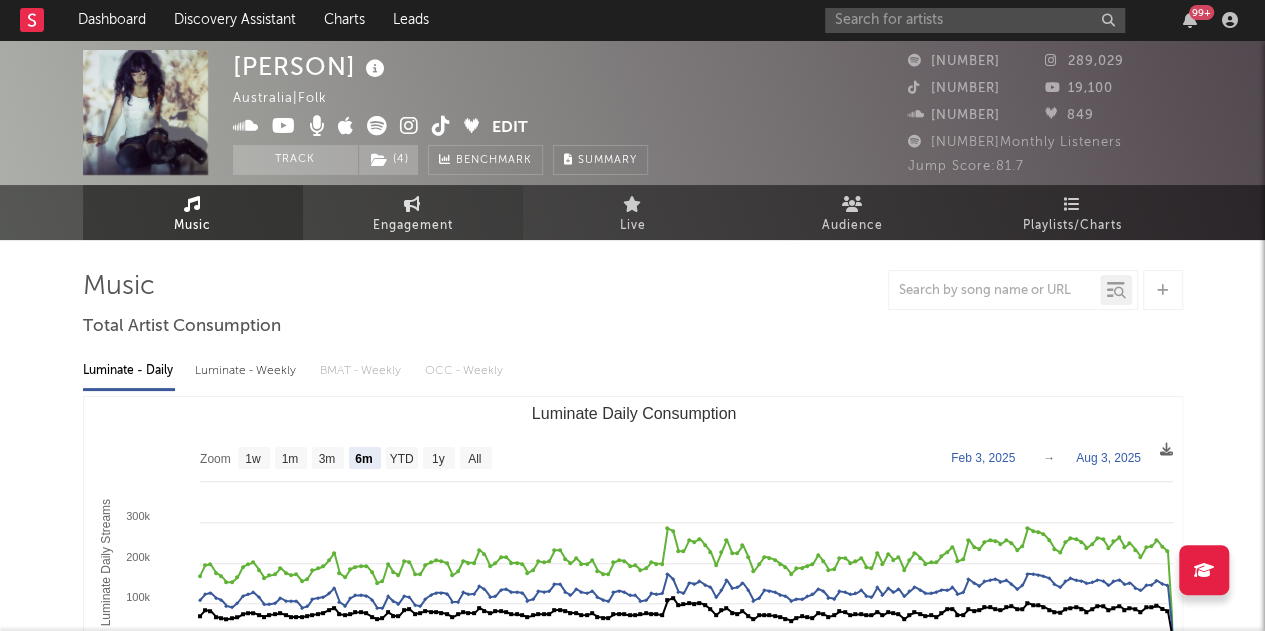 click on "Engagement" at bounding box center (413, 226) 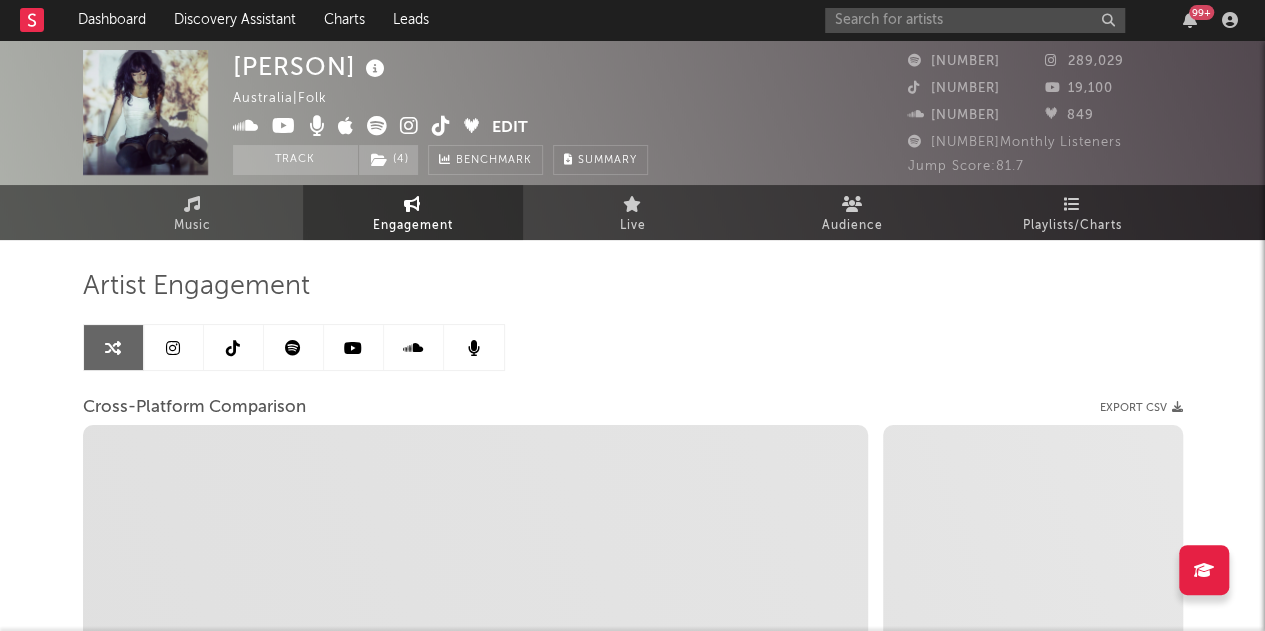 select on "1m" 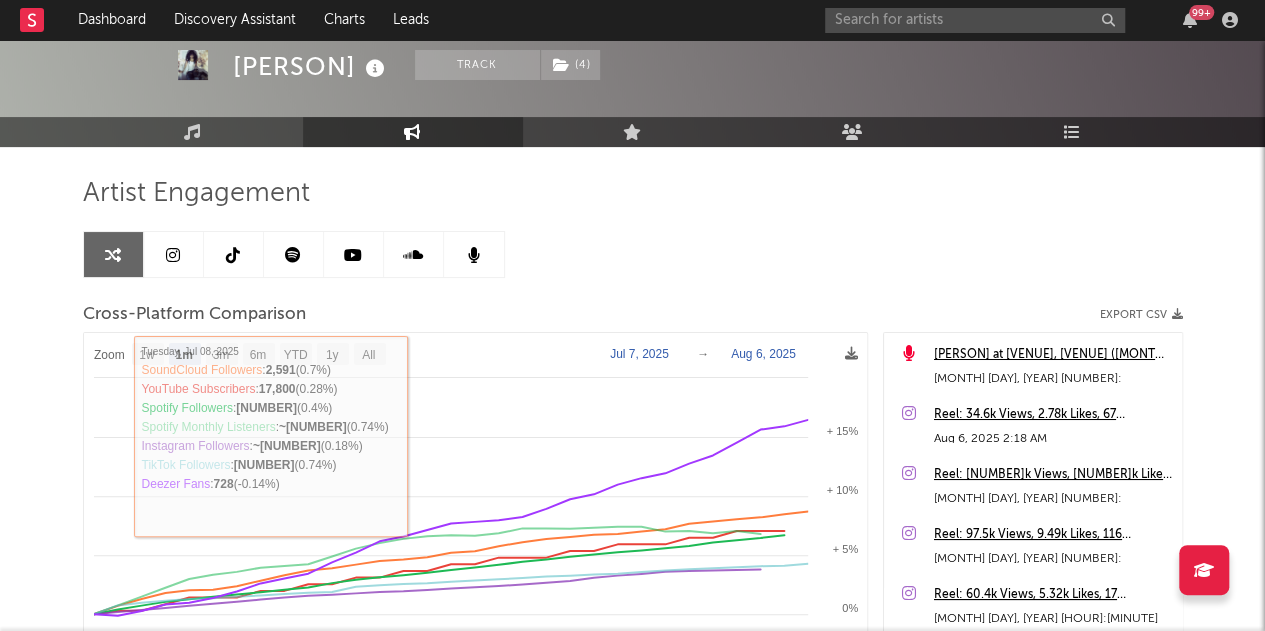 scroll, scrollTop: 91, scrollLeft: 0, axis: vertical 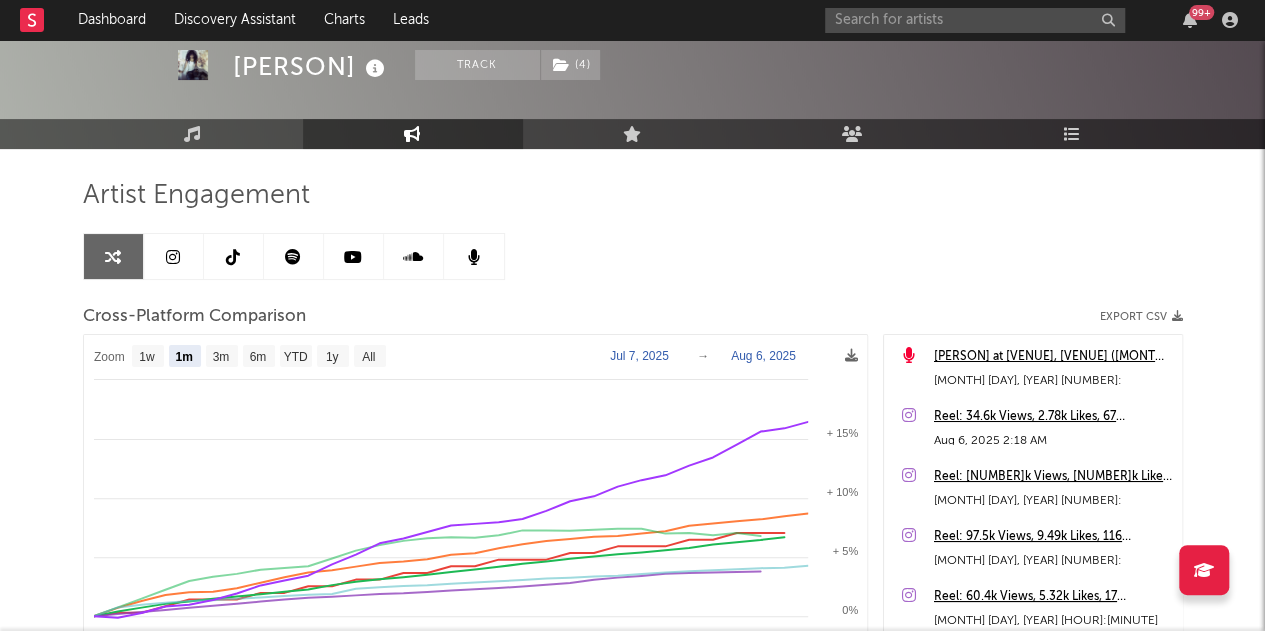 click at bounding box center (234, 256) 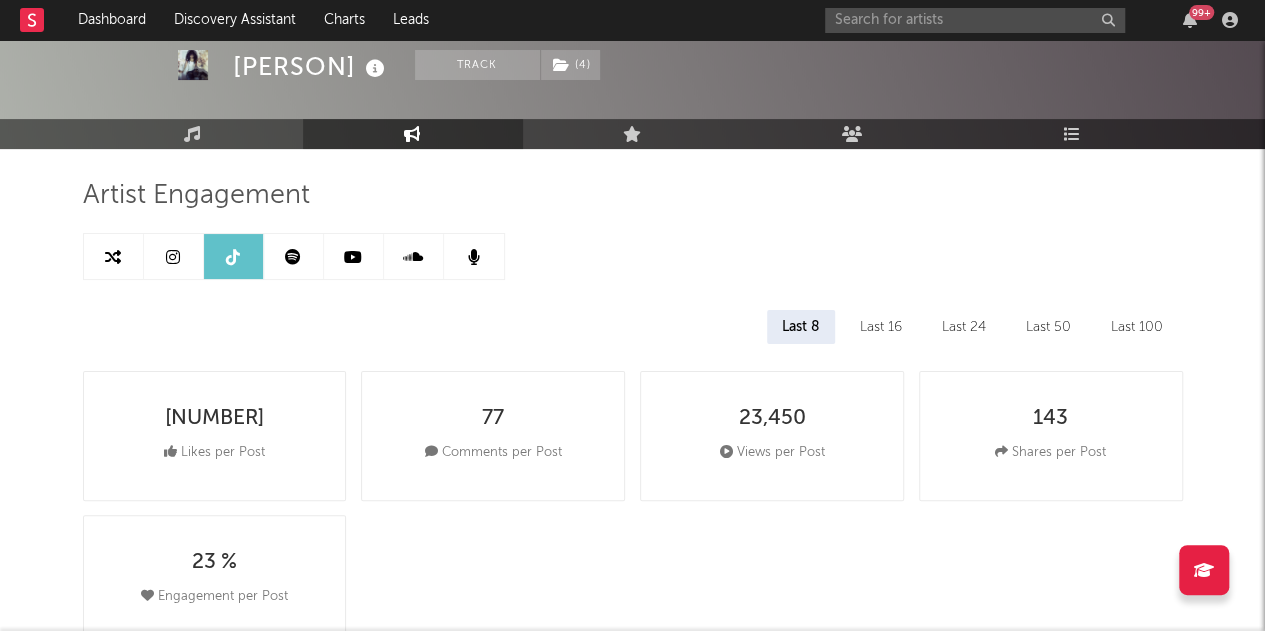 select on "6m" 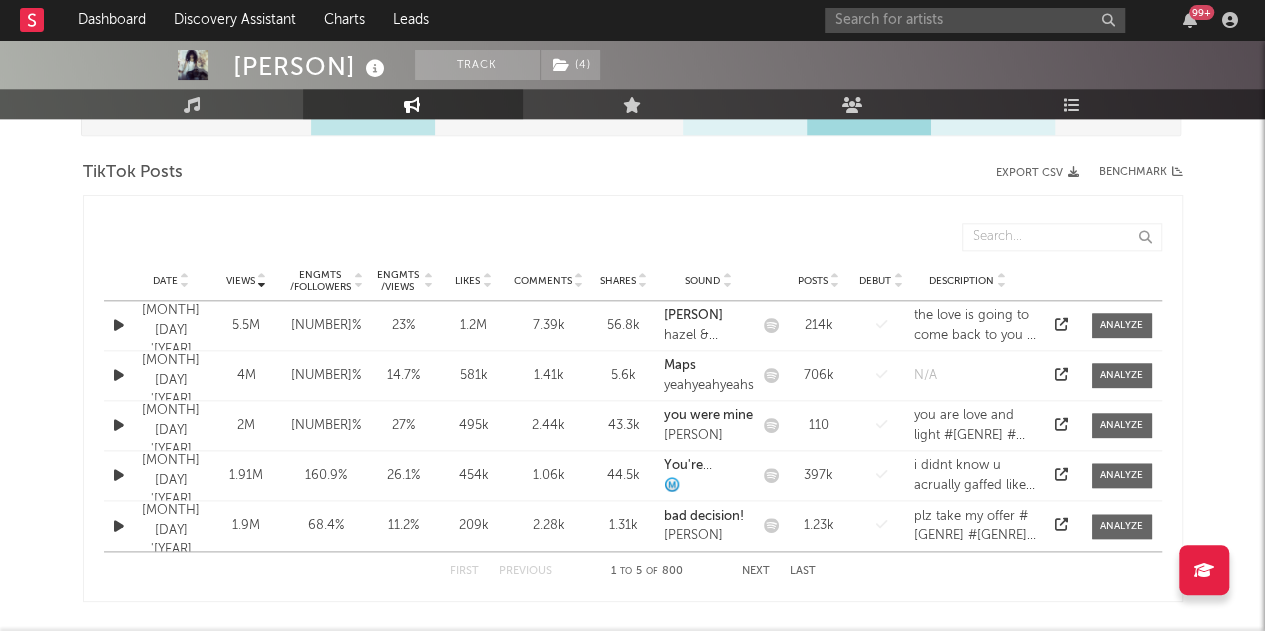 scroll, scrollTop: 980, scrollLeft: 0, axis: vertical 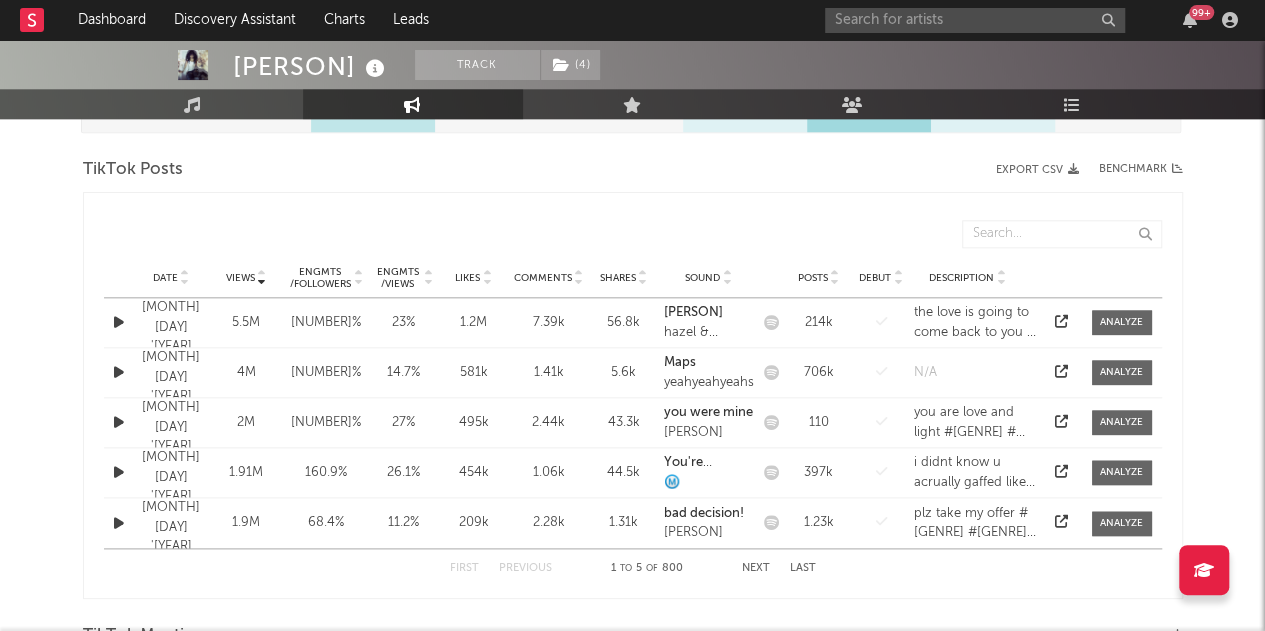 click on "Esha Tewari Track ( 4 ) Australia  |  Folk Edit Track ( 4 ) Benchmark Summary 143,717 289,029 310,200 19,100 2,797 849 888,528  Monthly Listeners Jump Score:  81.7 Music Engagement Live Audience Playlists/Charts Artist Engagement Last 8 Last 16 Last 24 Last 50 Last 100 5,418   Likes per Post 77   Comments per Post 23,450   Views per Post 143   Shares per Post 23 %   Engagement per Post Per Post Stats (% of followers) Jan '25 Feb '25 Mar '25 Apr '25 May '25 Jun '25 Jul '25   Likes per Post % of followers 59.9k 36.55 % 36.3k 14.09 % 23.5k 8.77 % 17.3k 6.29 % 17.4k 6.15 % 27.6k 9.57 % 8.14k 2.69 %   Comments per Post % of followers 311 0.19 % 198 0.08 % 199 0.07 % 107 0.04 % 69.3 0.03 % 135 0.05 % 87.1 0.03 %   Views per Post % of followers 264k 161.11 % 185k 71.73 % 122k 45.54 % 87.6k 31.79 % 91.1k 32.24 % 118k 40.89 % 44.6k 14.73 %   Shares per Post % of followers 1.97k 1.20 % 1.2k 0.47 % 1.82k 0.68 % 383 0.14 % 323 0.11 % 983 0.34 % 153 0.05 %   Engagement per Post % of followers 20.6 0.01 % 18 0.01 % 19.4 %" at bounding box center (632, 568) 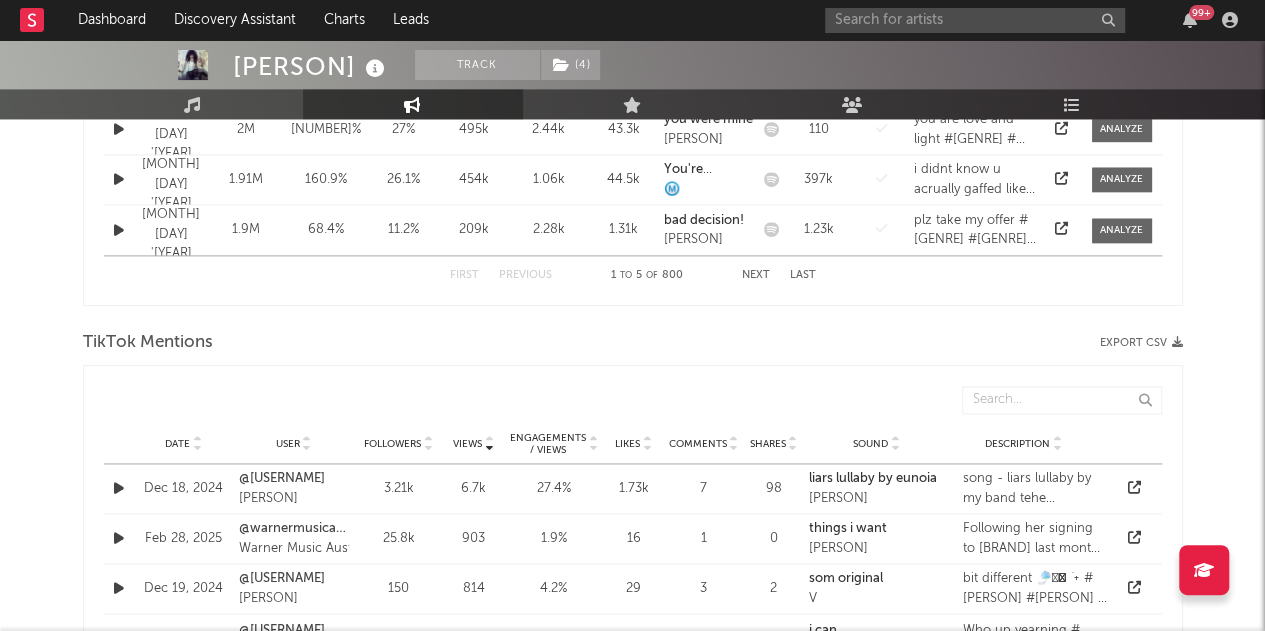scroll, scrollTop: 1272, scrollLeft: 0, axis: vertical 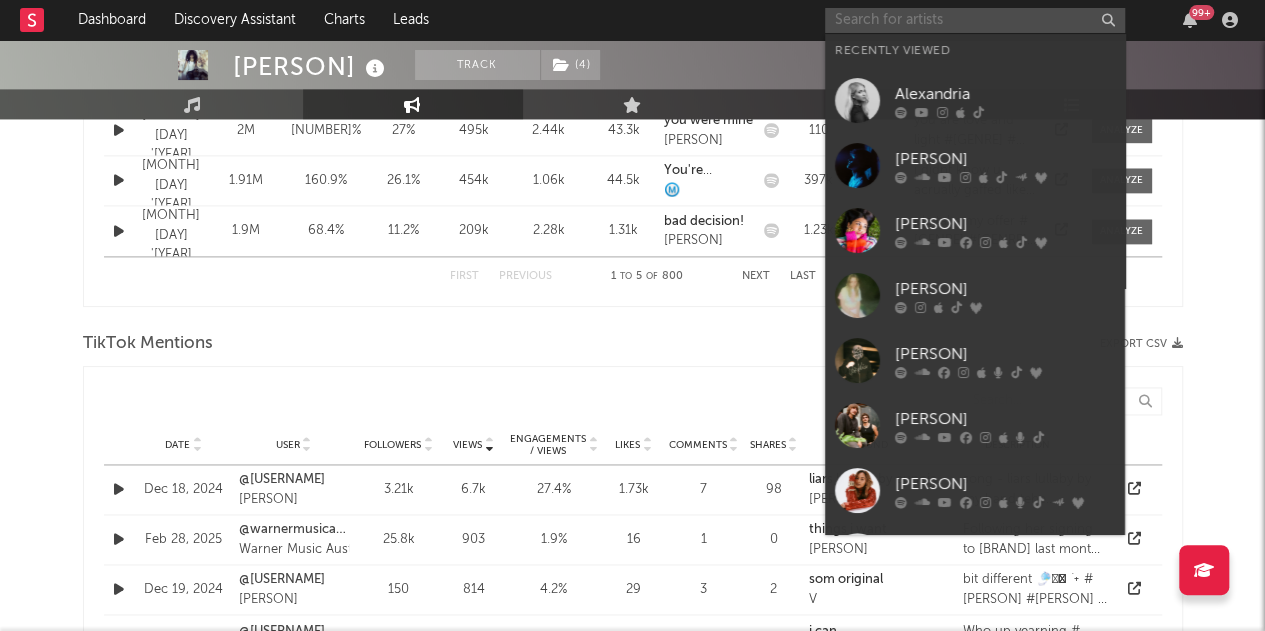 click at bounding box center (975, 20) 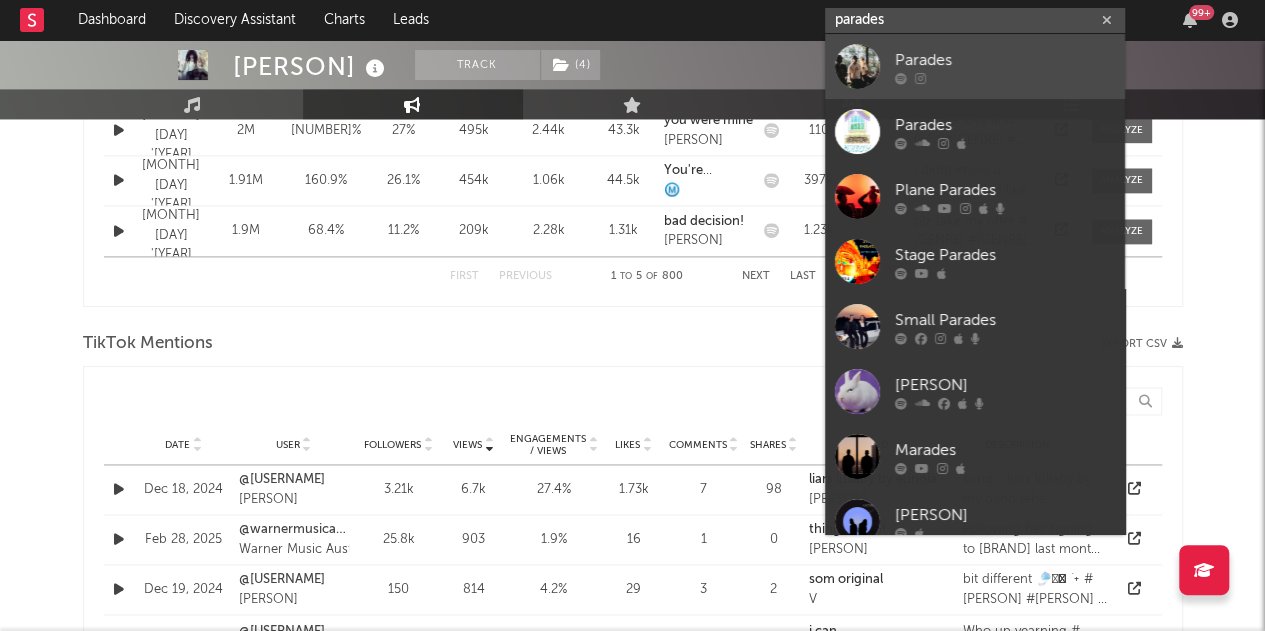 type on "parades" 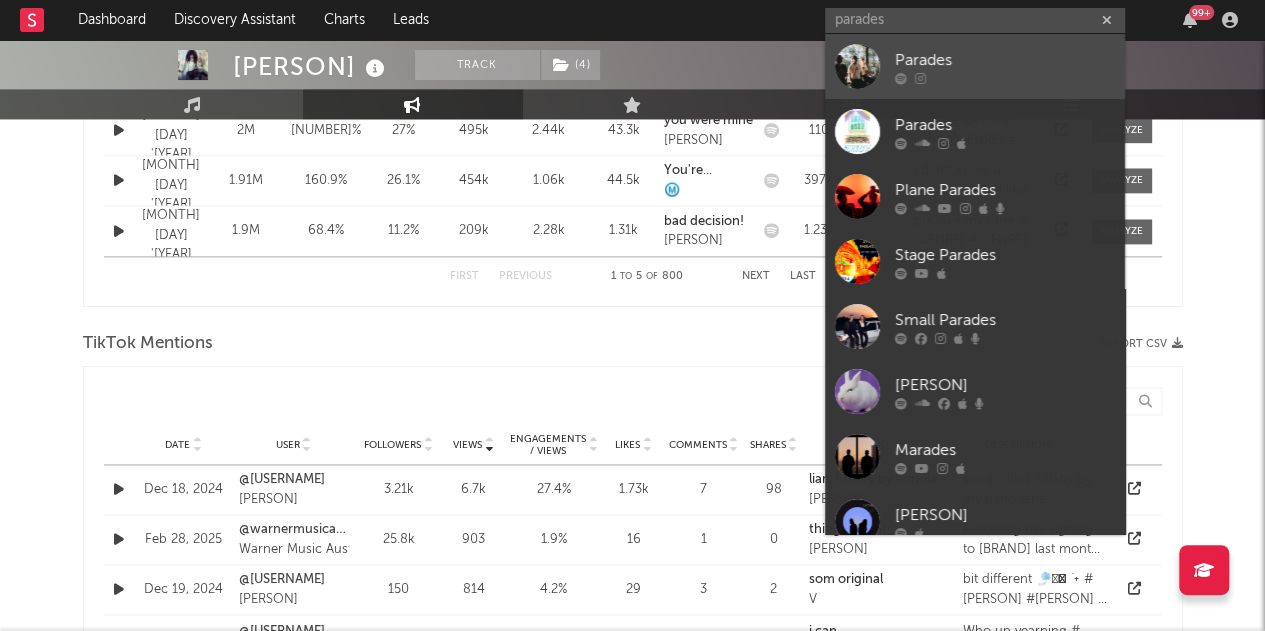 click on "Parades" at bounding box center [1005, 60] 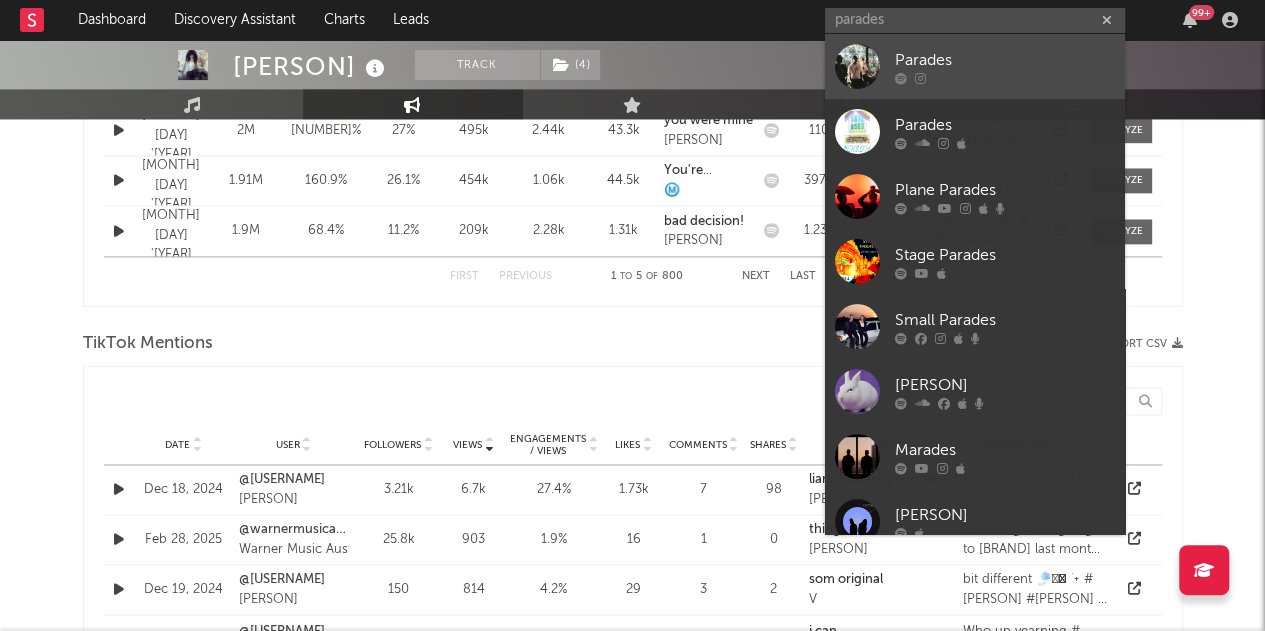 type 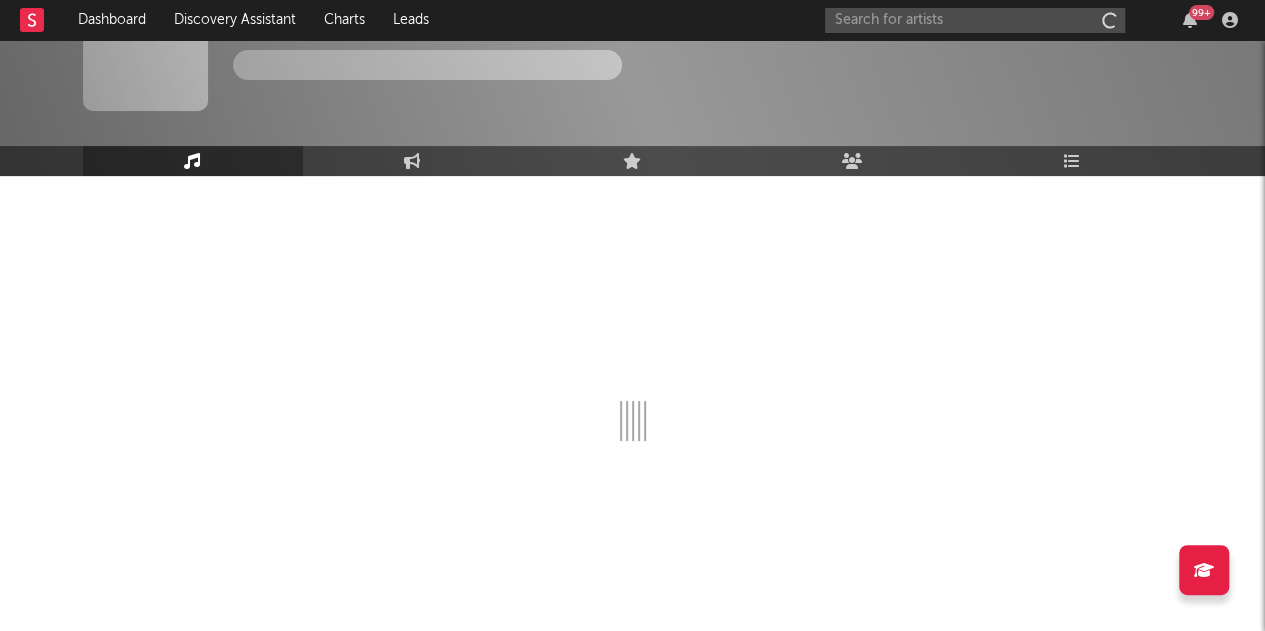 scroll, scrollTop: 64, scrollLeft: 0, axis: vertical 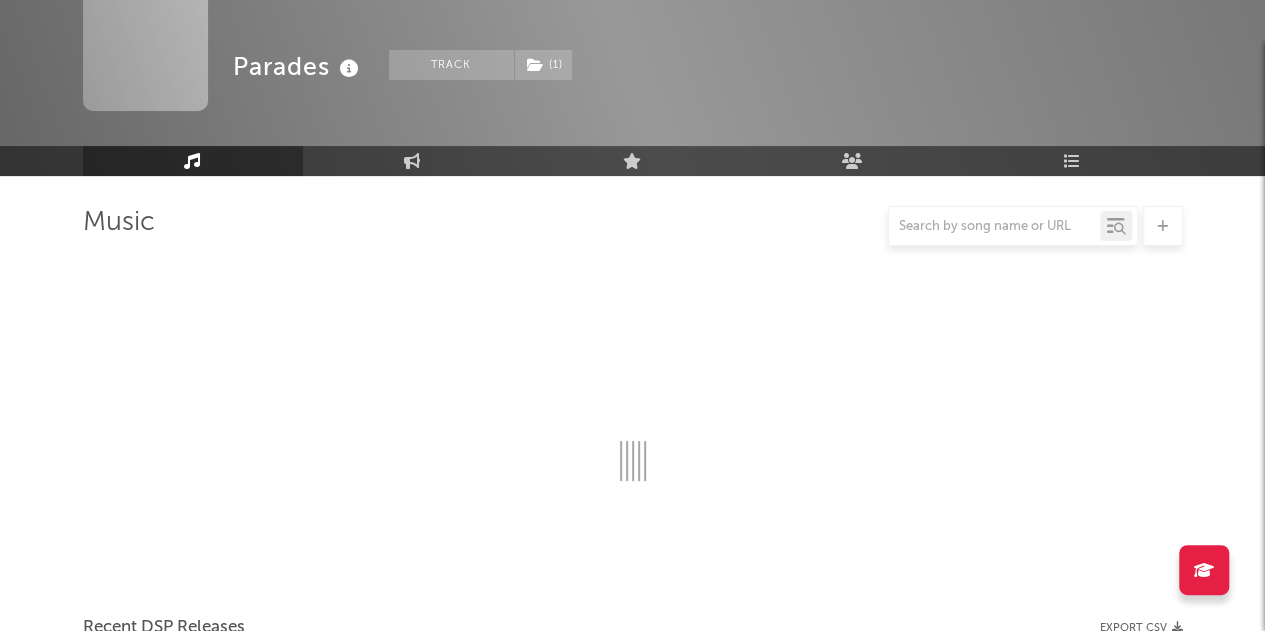 select on "1w" 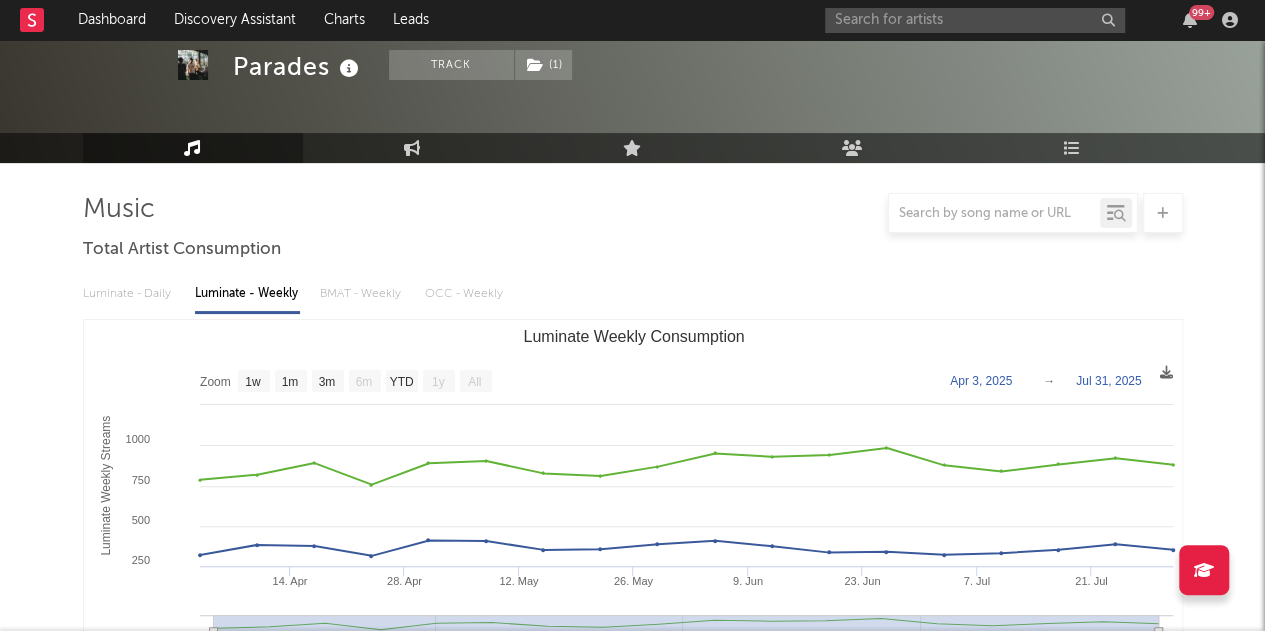 scroll, scrollTop: 0, scrollLeft: 0, axis: both 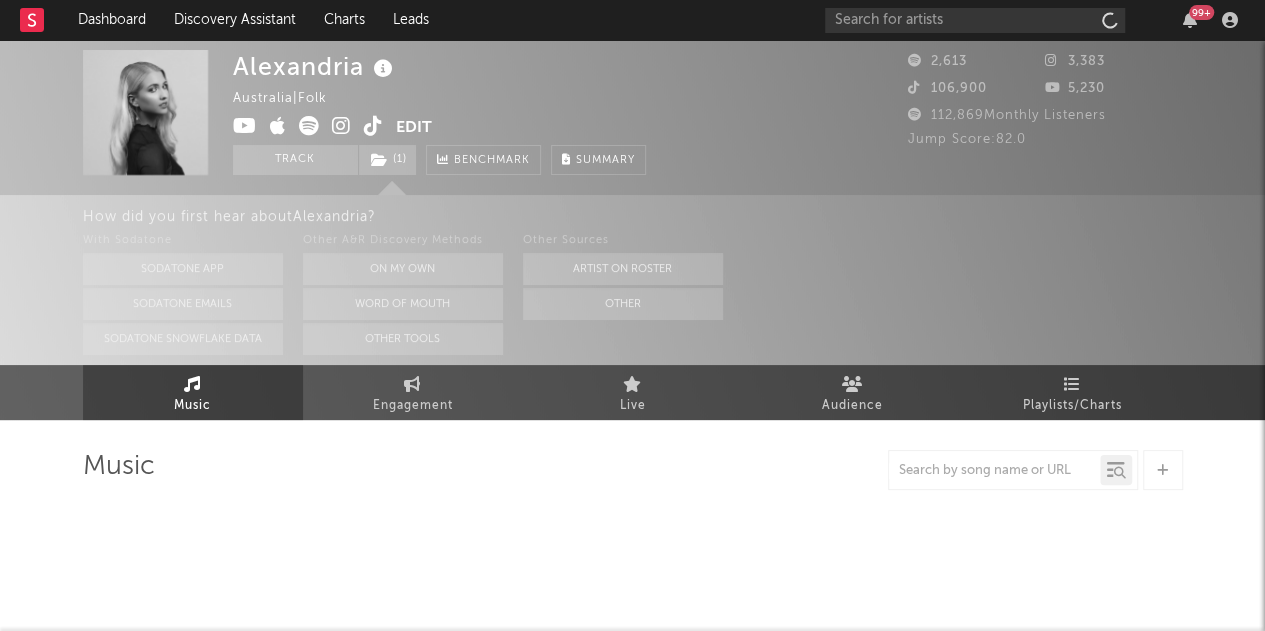 click at bounding box center (373, 126) 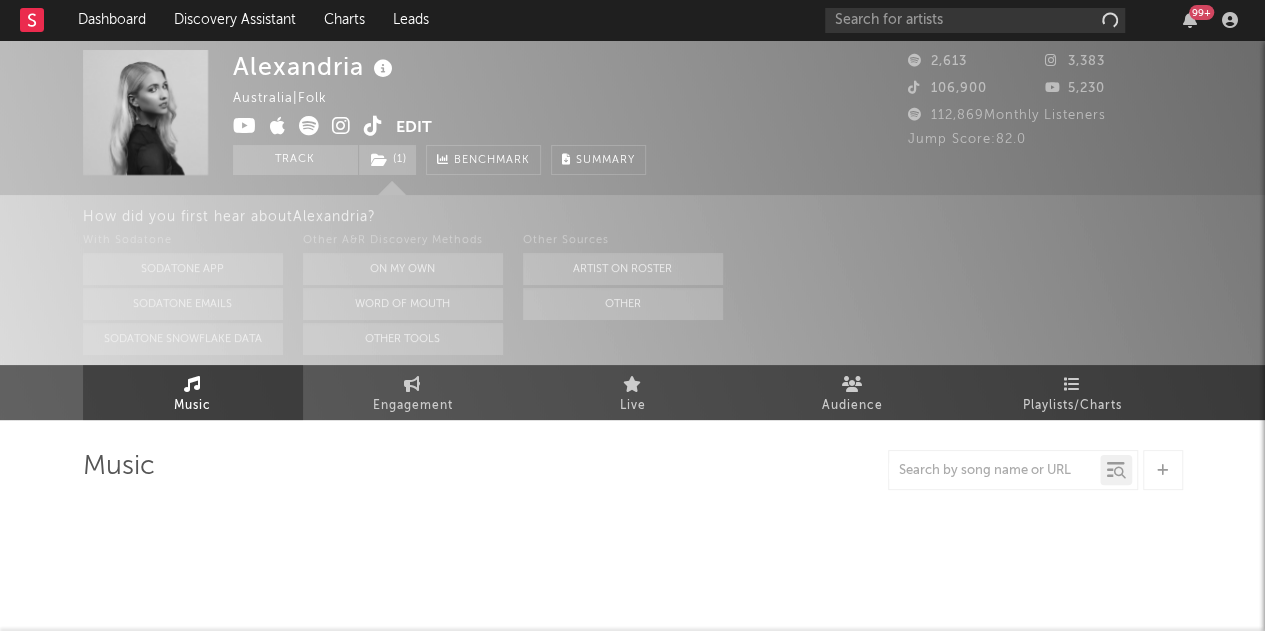 select on "1w" 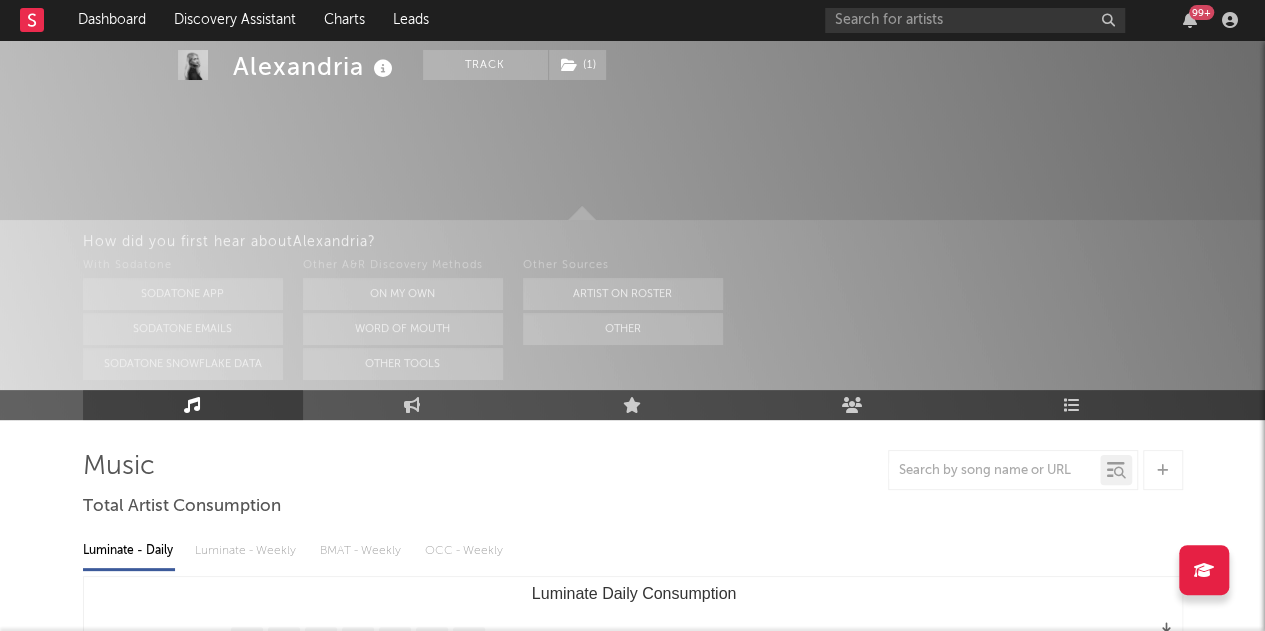 scroll, scrollTop: 416, scrollLeft: 0, axis: vertical 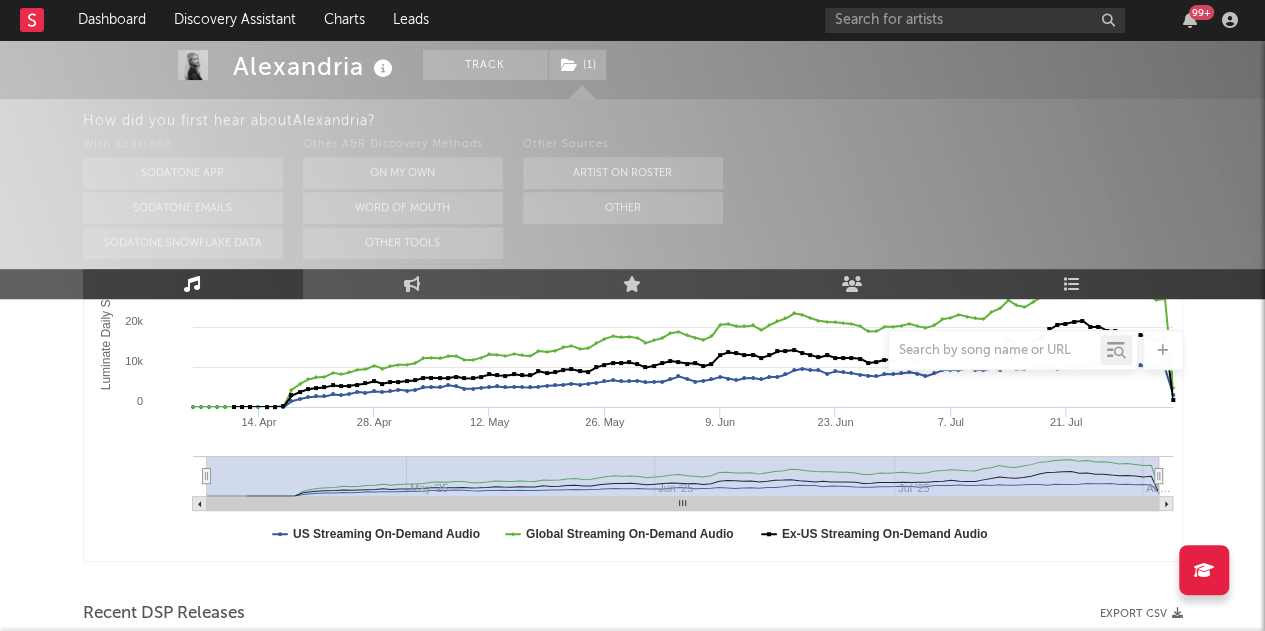 click on "Alexandria Track ( 1 ) Australia  |  Folk Edit Track ( 1 ) Benchmark Summary 2,613 3,383 106,900 5,230 112,869  Monthly Listeners Jump Score:  82.0 How did you first hear about  Alexandria ? With Sodatone Sodatone App Sodatone Emails Sodatone Snowflake Data Other A&R Discovery Methods On My Own Word Of Mouth Other Tools Other Sources Artist on Roster Other Music Engagement Live Audience Playlists/Charts Music Total Artist Consumption Luminate - Daily Luminate - Weekly BMAT - Weekly OCC - Weekly Zoom 1w 1m 3m 6m YTD 1y All 2025-04-06 2025-08-03 Created with Highcharts 10.3.3 Luminate Daily Streams Luminate Daily Consumption 14. Apr 28. Apr 12. May 26. May 9. Jun 23. Jun 7. Jul 21. Jul May '25 Jun '25 Jul '25 Aug '25 Au… 0 10k 20k 30k 40k Zoom 1w 1m 3m 6m YTD 1y All Apr  6, 2025 → Aug  3, 2025 US Streaming On-Demand Audio Global Streaming On-Demand Audio Ex-US Streaming On-Demand Audio Recent DSP Releases Export CSV  Last Day Spotify Plays Copyright 7 Day Spotify Plays Last Day Spotify Plays Released   ( 3" at bounding box center [632, 1184] 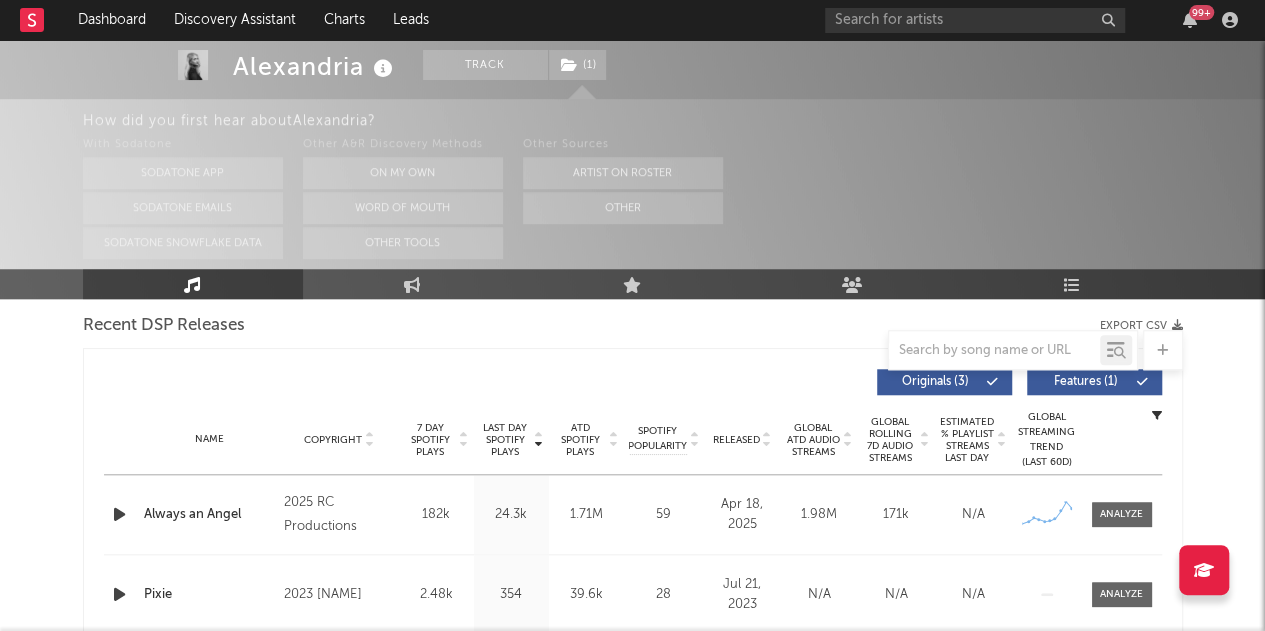 scroll, scrollTop: 751, scrollLeft: 0, axis: vertical 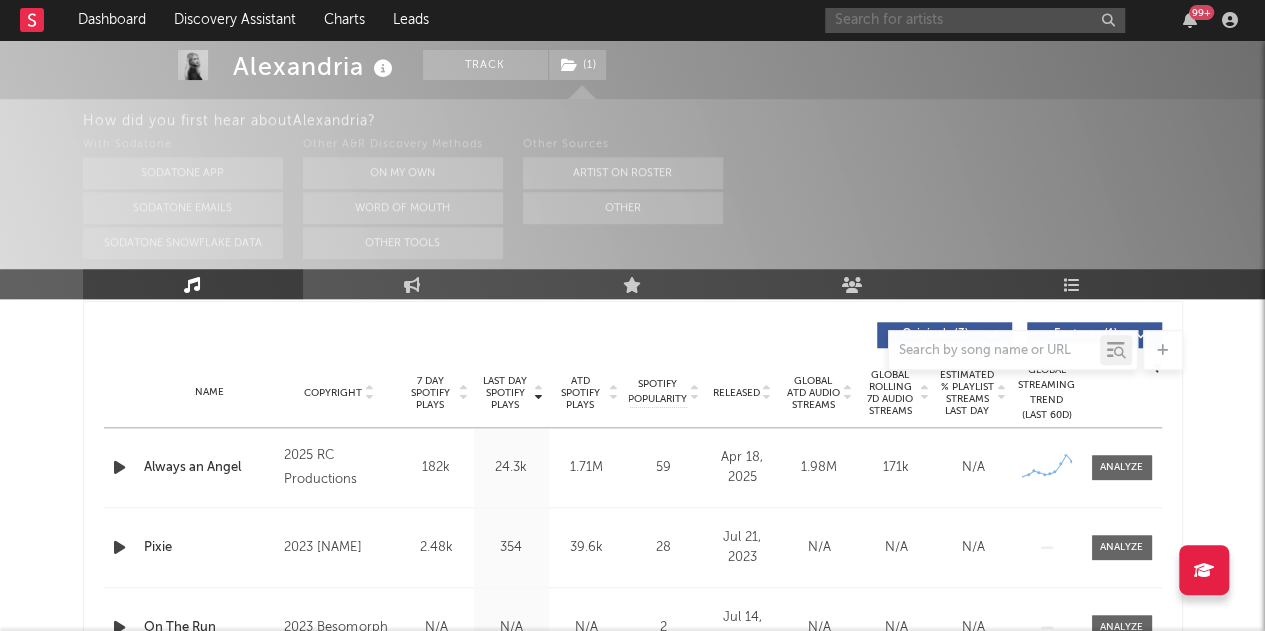 click at bounding box center [975, 20] 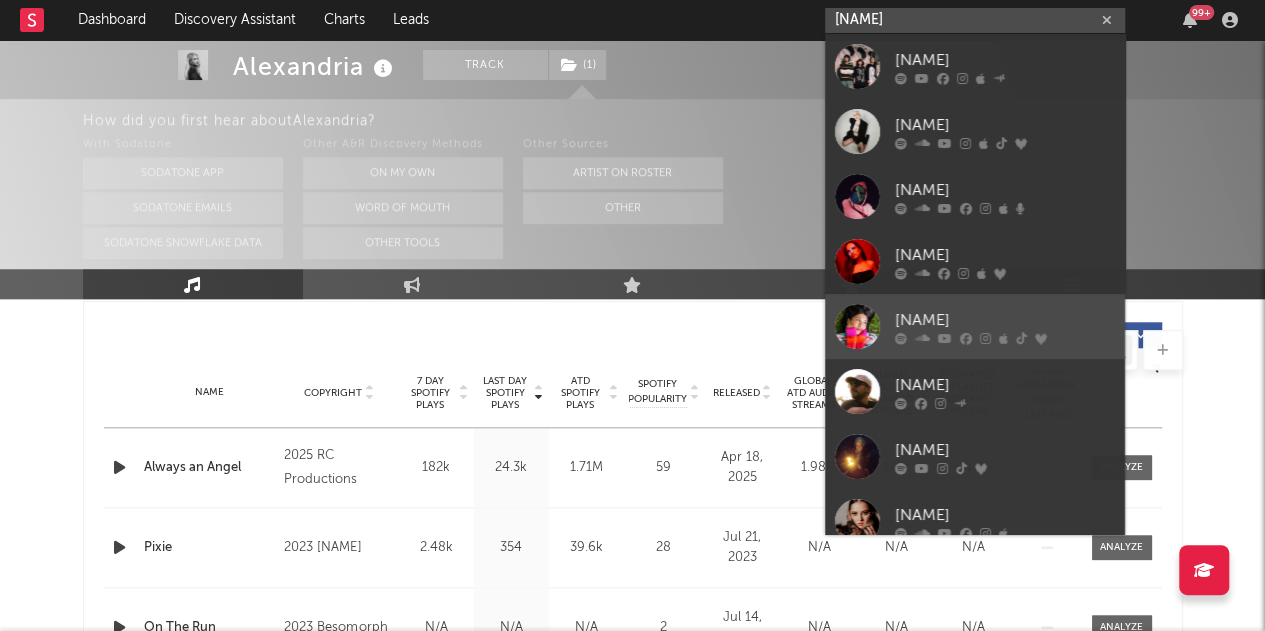 type on "kiki" 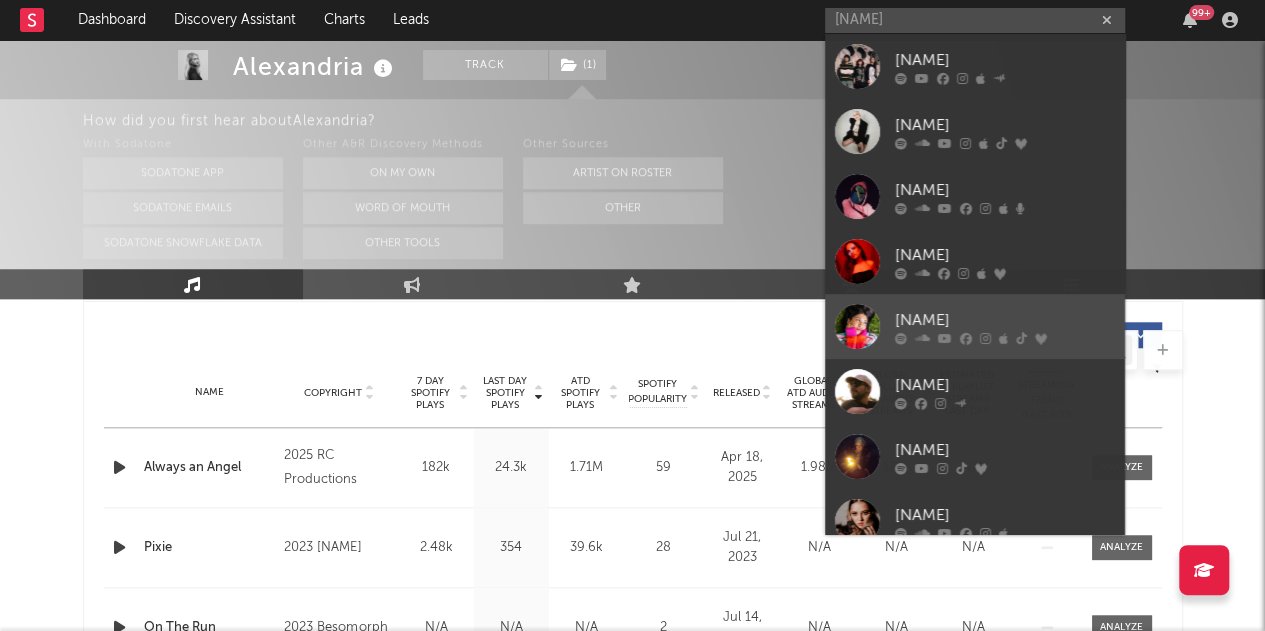 click on "kiki wera" at bounding box center [975, 326] 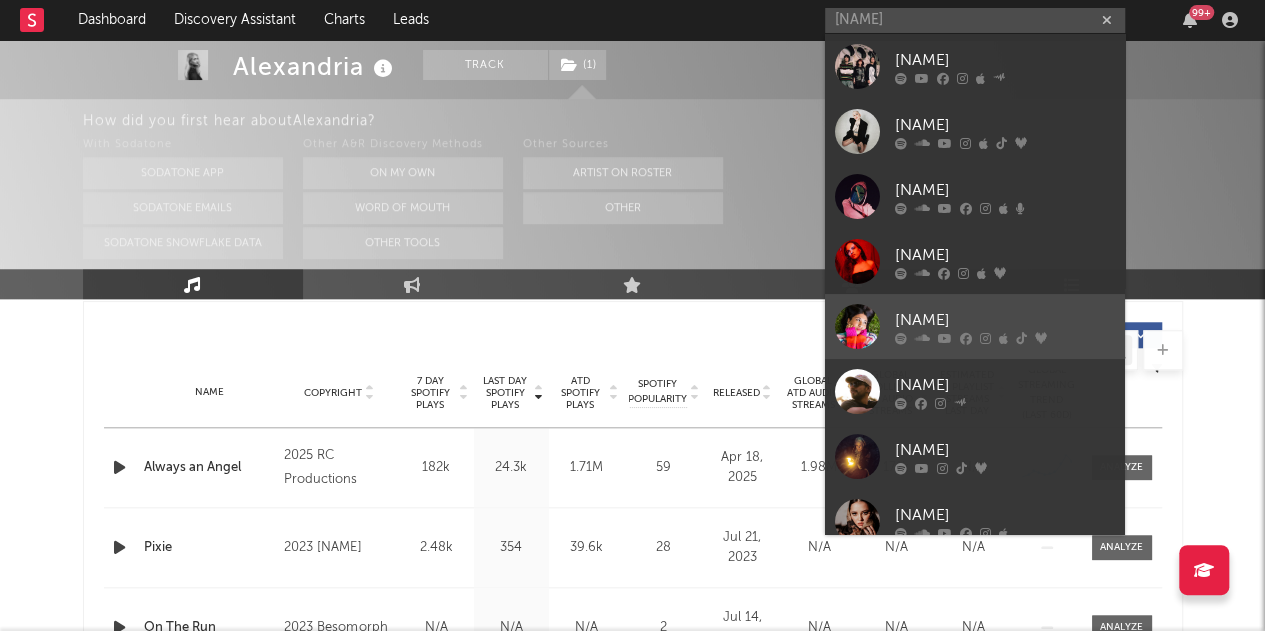 type 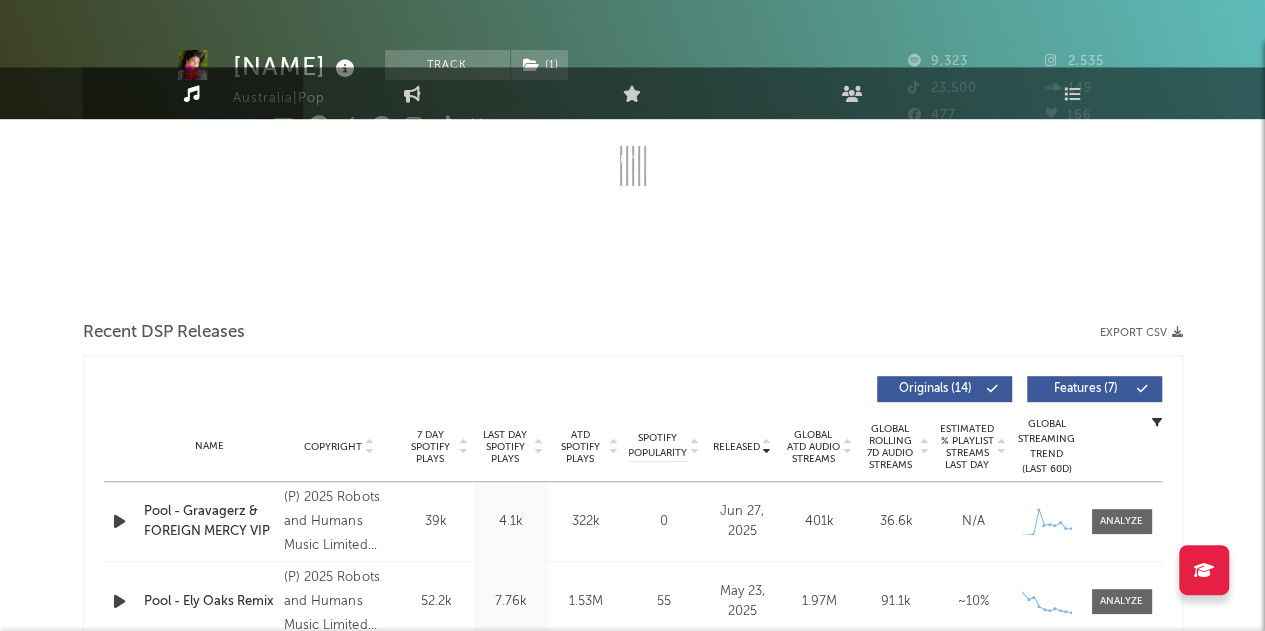 scroll, scrollTop: 8, scrollLeft: 0, axis: vertical 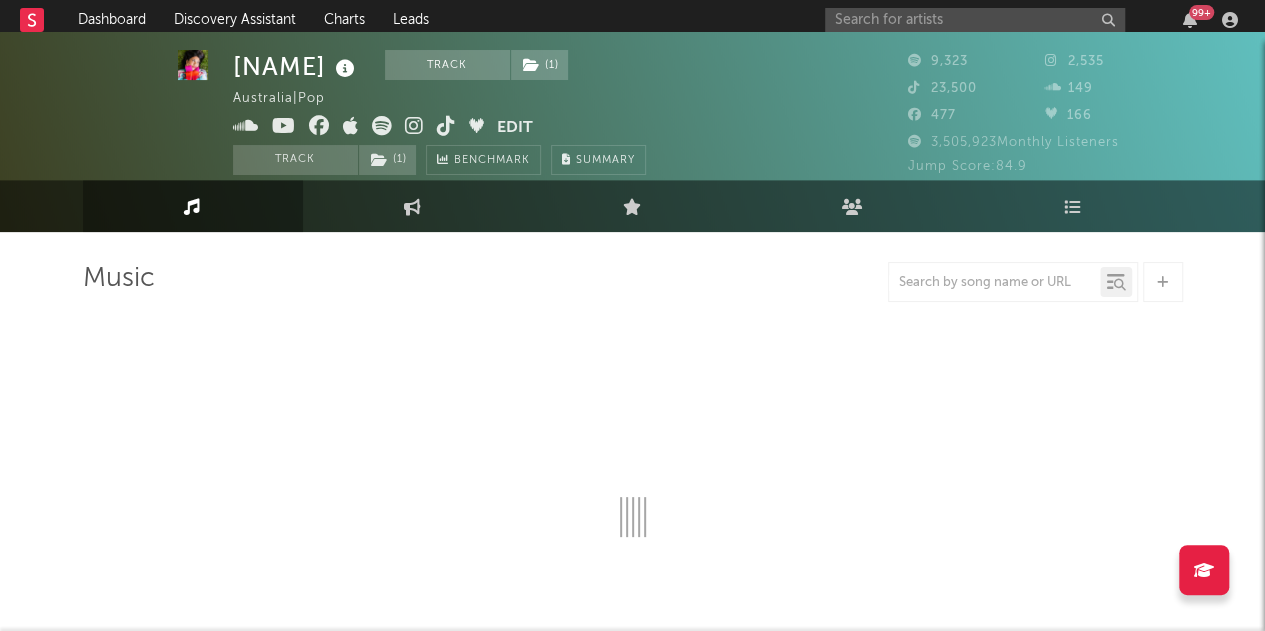select on "6m" 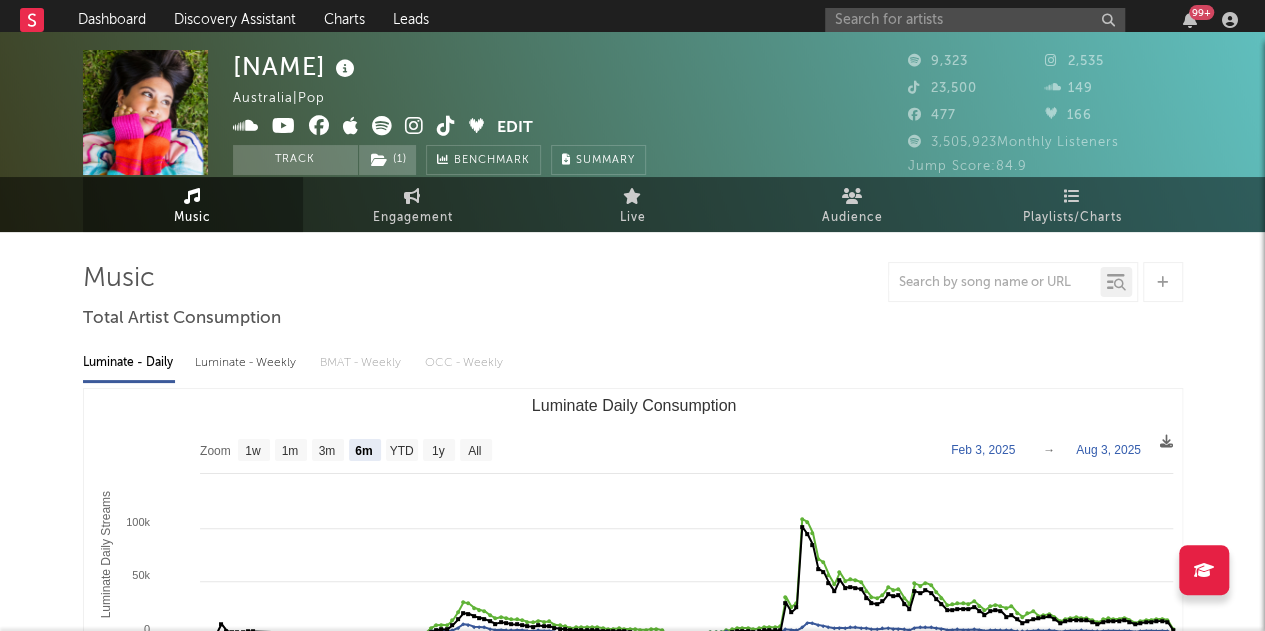 scroll, scrollTop: 0, scrollLeft: 0, axis: both 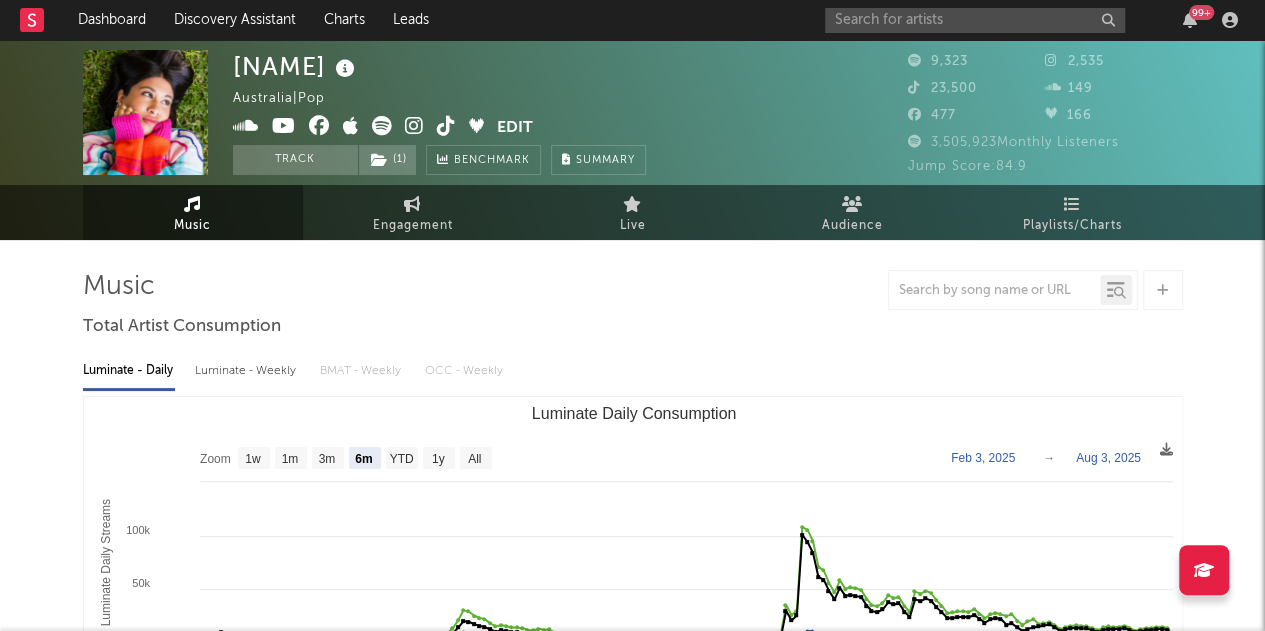 click at bounding box center [345, 69] 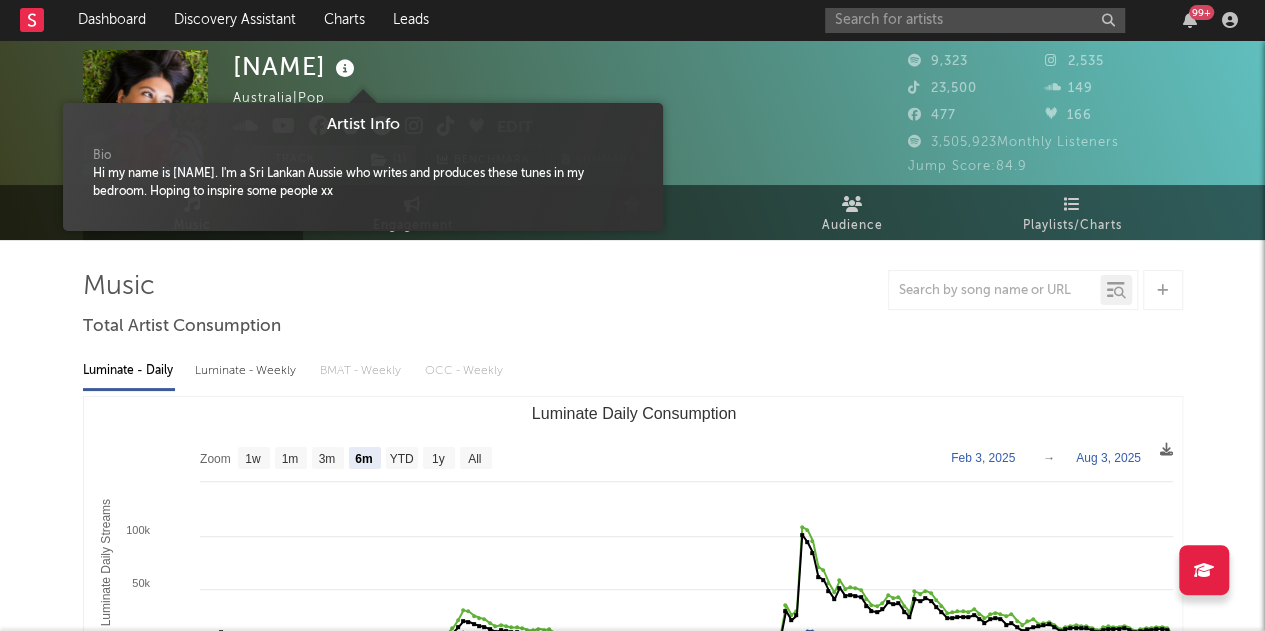 click at bounding box center [345, 69] 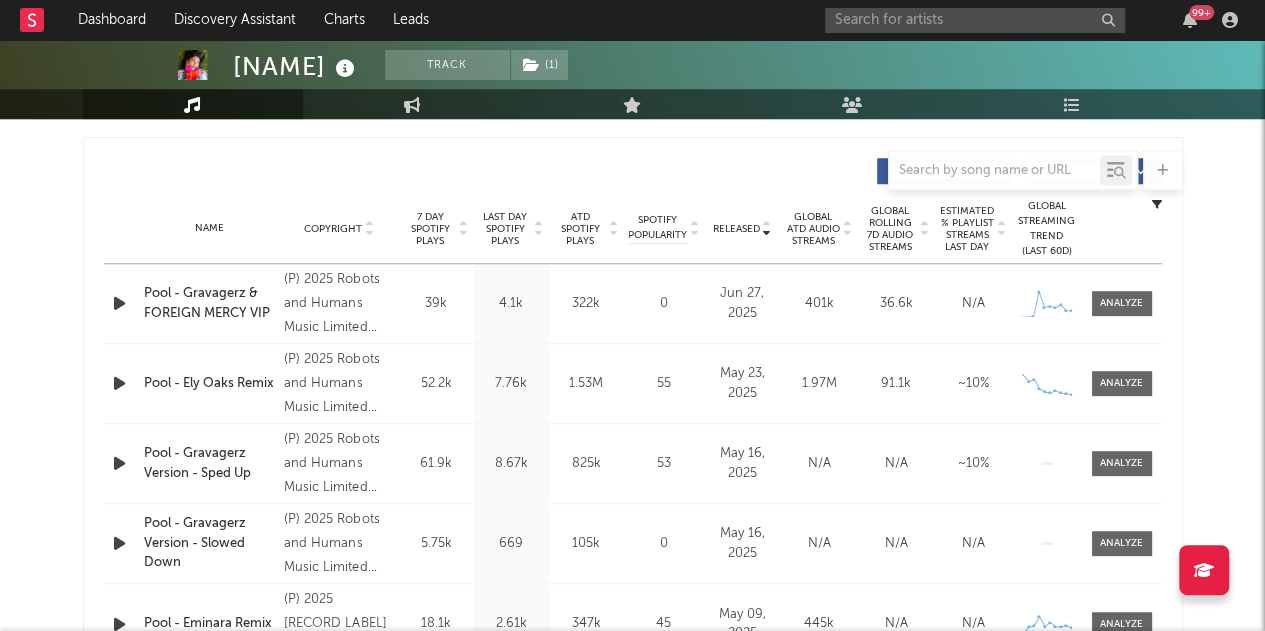 scroll, scrollTop: 734, scrollLeft: 0, axis: vertical 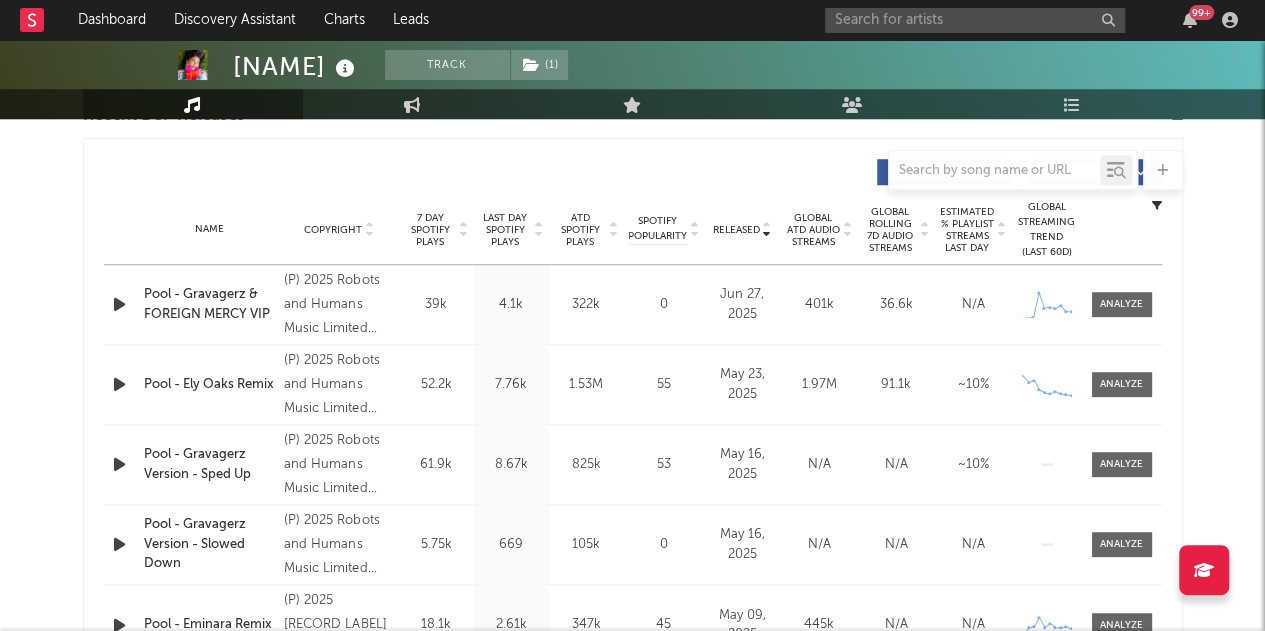 click on "Last Day Spotify Plays" at bounding box center (505, 230) 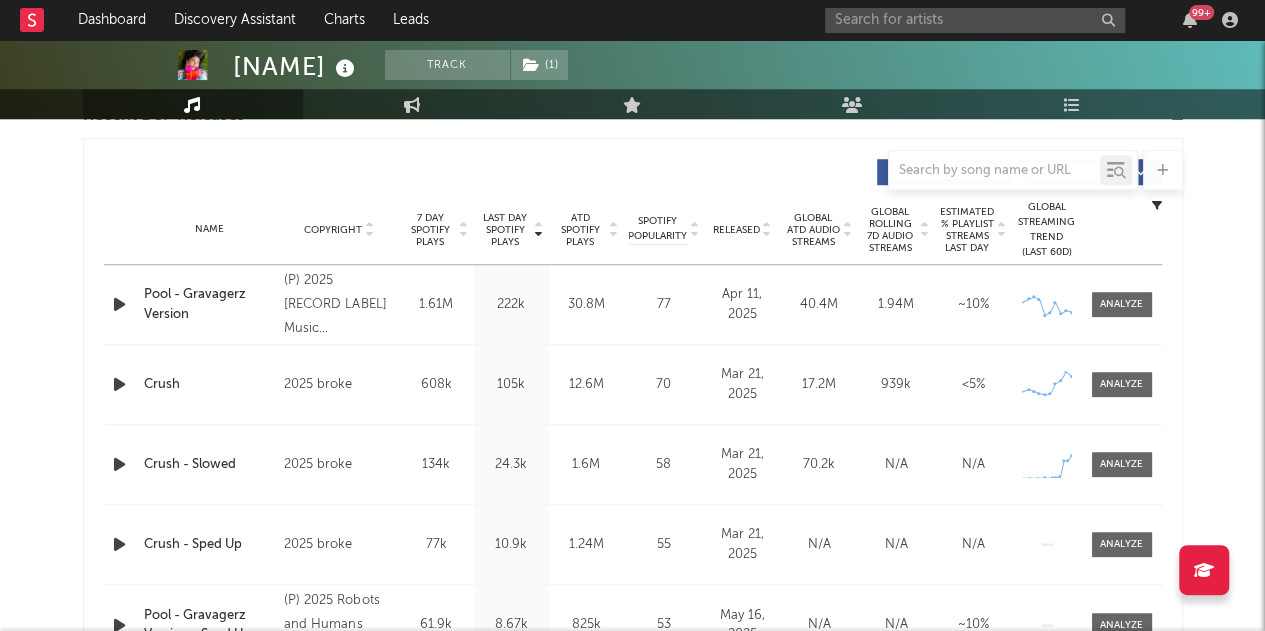 click on "kiki wera Track ( 1 ) Australia  |  Pop Edit Track ( 1 ) Benchmark Summary 9,323 2,535 23,500 149 477 166 3,505,923  Monthly Listeners Jump Score:  84.9 Music Engagement Live Audience Playlists/Charts Music Total Artist Consumption Luminate - Daily Luminate - Weekly BMAT - Weekly OCC - Weekly Zoom 1w 1m 3m 6m YTD 1y All 2025-02-03 2025-08-03 Created with Highcharts 10.3.3 Luminate Daily Streams Luminate Daily Consumption 10. Feb 24. Feb 10. Mar 24. Mar 7. Apr 21. Apr 5. May 19. May 2. Jun 16. Jun 30. Jun 14. Jul 28. Jul Jan '24 Jan '25 Jul '24 Jul '25 0 100k 50k 150k Zoom 1w 1m 3m 6m YTD 1y All Feb  3, 2025 → Aug  3, 2025 Global Streaming On-Demand Audio US Streaming On-Demand Audio Ex-US Streaming On-Demand Audio Thursday, Jul 31, 2025 ​ Global Streaming On-Demand Audio :  14,834 ​ US Streaming On-Demand Audio :  3,906 ​ Ex-US Streaming On-Demand Audio :  12,982 ​ Recent DSP Releases Export CSV  Last Day Spotify Plays Copyright 7 Day Spotify Plays Last Day Spotify Plays ATD Spotify Plays Released (" at bounding box center [632, 791] 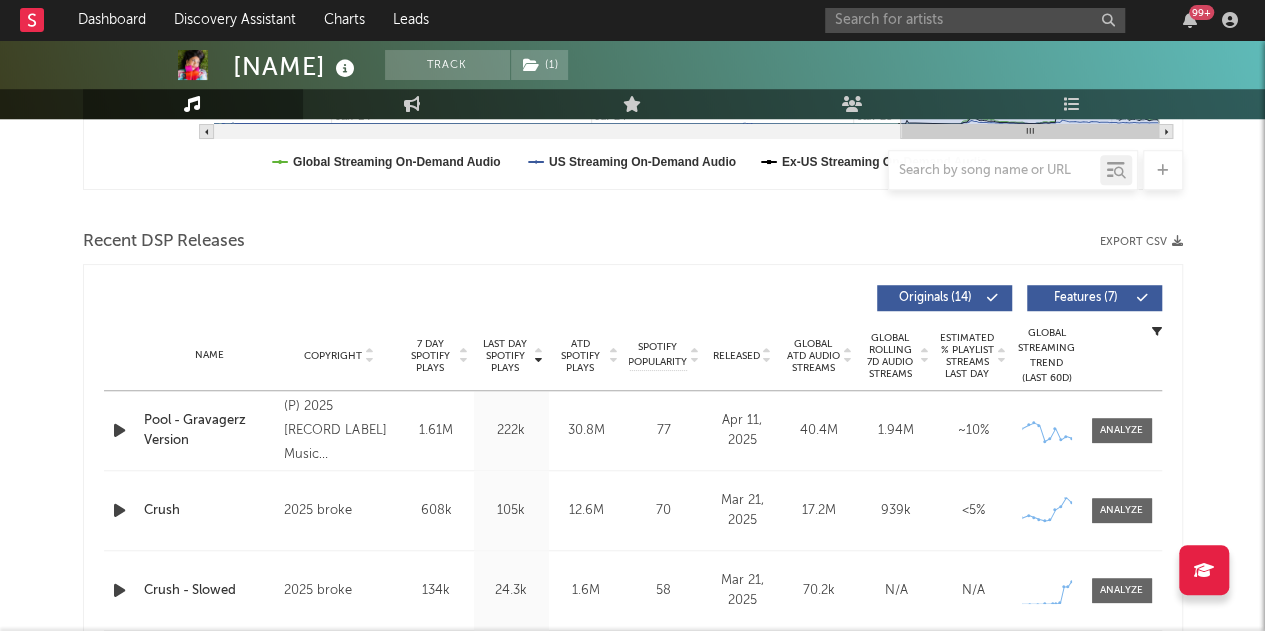 scroll, scrollTop: 613, scrollLeft: 0, axis: vertical 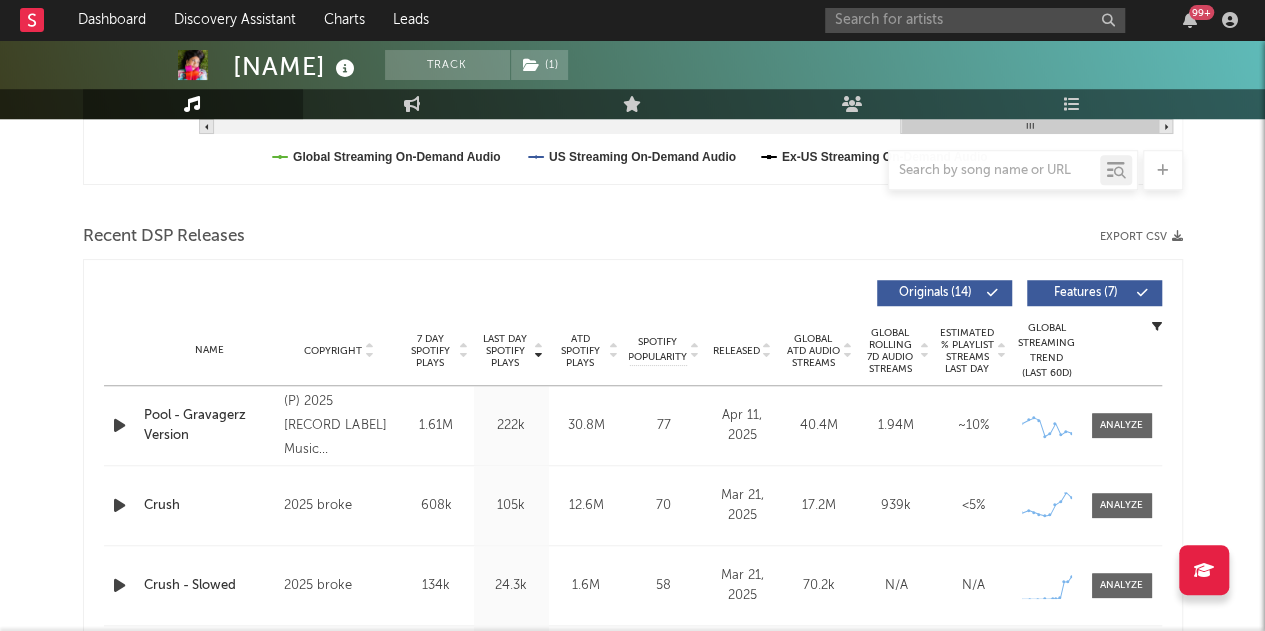 click on "Released" at bounding box center [736, 351] 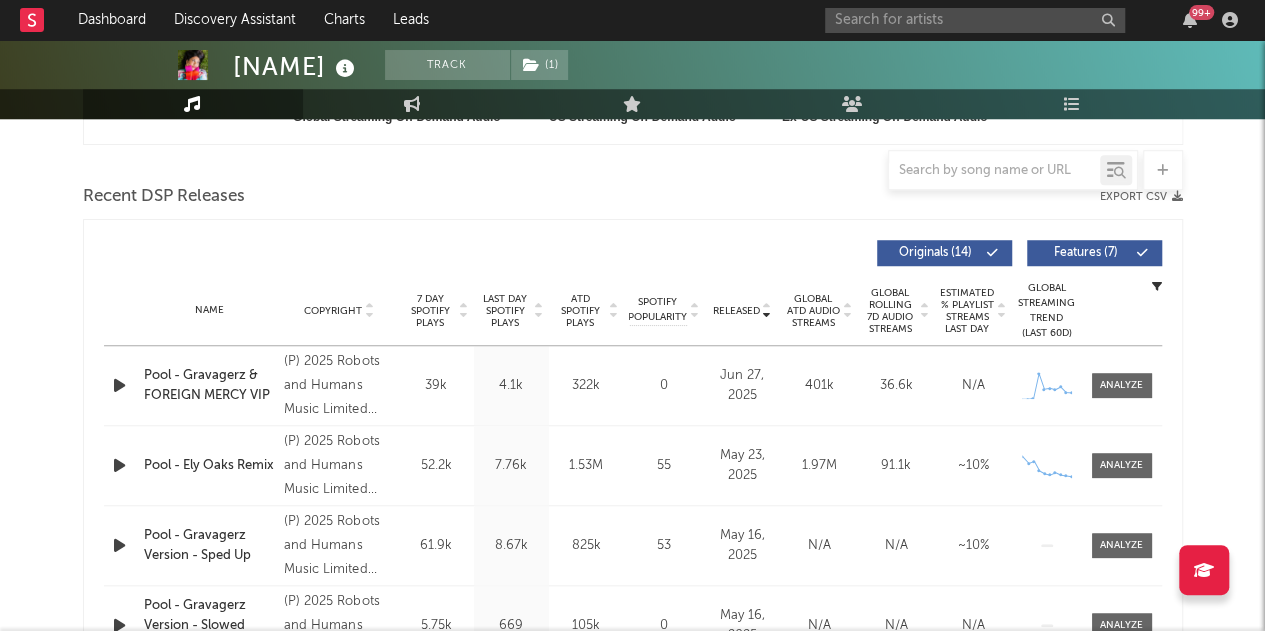 scroll, scrollTop: 651, scrollLeft: 0, axis: vertical 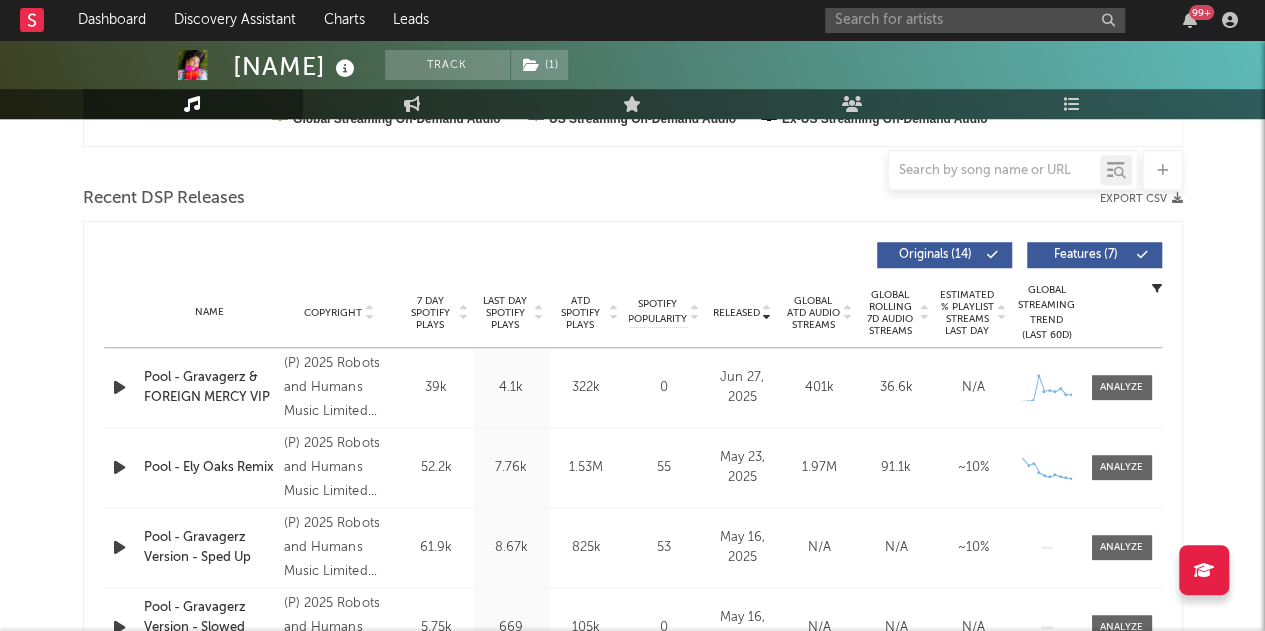 click on "Last Day Spotify Plays" at bounding box center (505, 313) 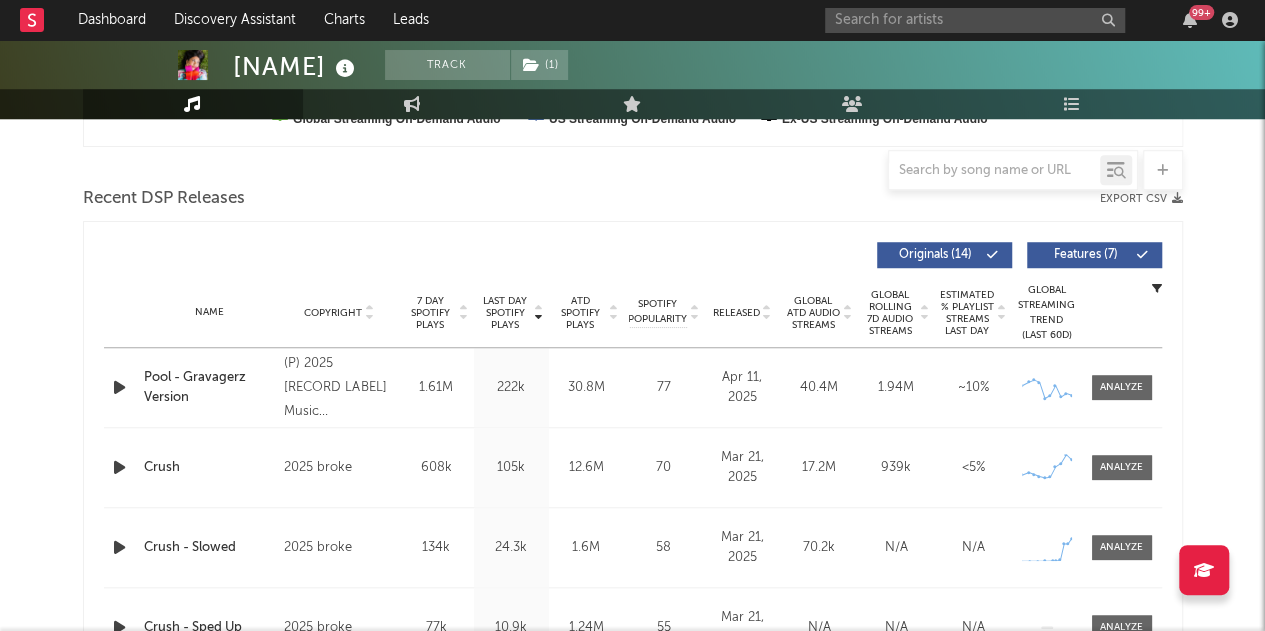 click on "kiki wera Track ( 1 ) Australia  |  Pop Edit Track ( 1 ) Benchmark Summary 9,323 2,535 23,500 149 477 166 3,505,923  Monthly Listeners Jump Score:  84.9 Music Engagement Live Audience Playlists/Charts Music Total Artist Consumption Luminate - Daily Luminate - Weekly BMAT - Weekly OCC - Weekly Zoom 1w 1m 3m 6m YTD 1y All 2025-02-03 2025-08-03 Created with Highcharts 10.3.3 Luminate Daily Streams Luminate Daily Consumption 10. Feb 24. Feb 10. Mar 24. Mar 7. Apr 21. Apr 5. May 19. May 2. Jun 16. Jun 30. Jun 14. Jul 28. Jul Jan '24 Jan '25 Jul '24 Jul '25 0 100k 50k 150k Zoom 1w 1m 3m 6m YTD 1y All Feb  3, 2025 → Aug  3, 2025 Global Streaming On-Demand Audio US Streaming On-Demand Audio Ex-US Streaming On-Demand Audio Thursday, Jul 31, 2025 ​ Global Streaming On-Demand Audio :  14,834 ​ US Streaming On-Demand Audio :  3,906 ​ Ex-US Streaming On-Demand Audio :  12,982 ​ Recent DSP Releases Export CSV  Last Day Spotify Plays Copyright 7 Day Spotify Plays Last Day Spotify Plays ATD Spotify Plays Released (" at bounding box center (632, 874) 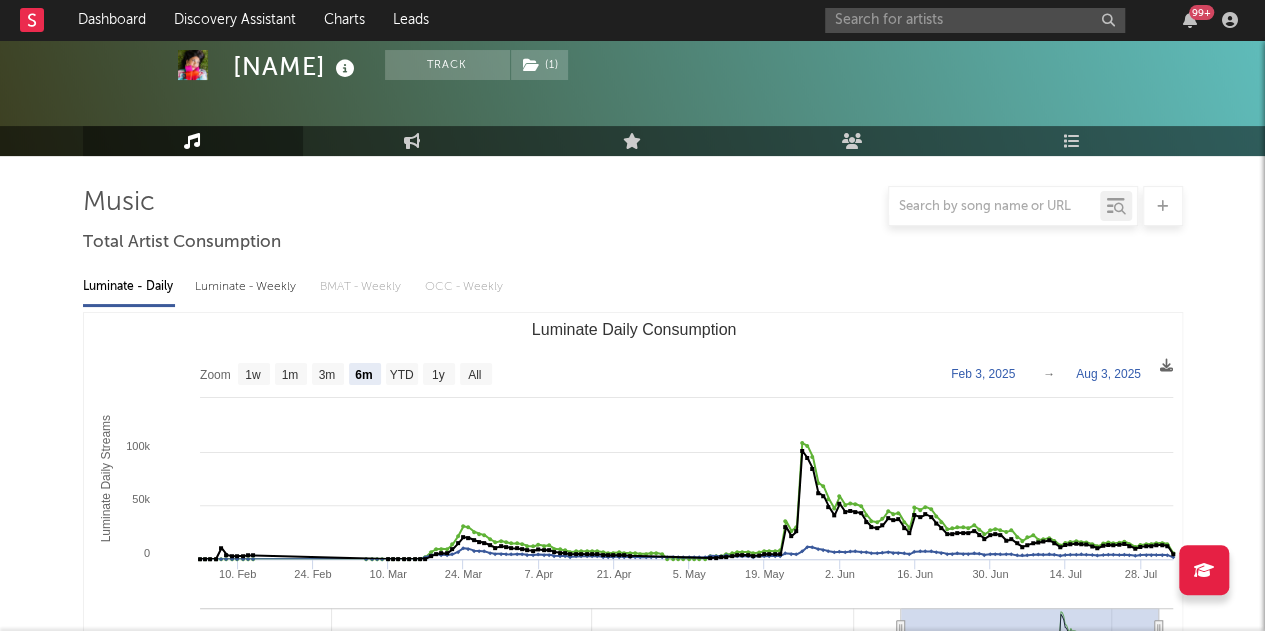 scroll, scrollTop: 0, scrollLeft: 0, axis: both 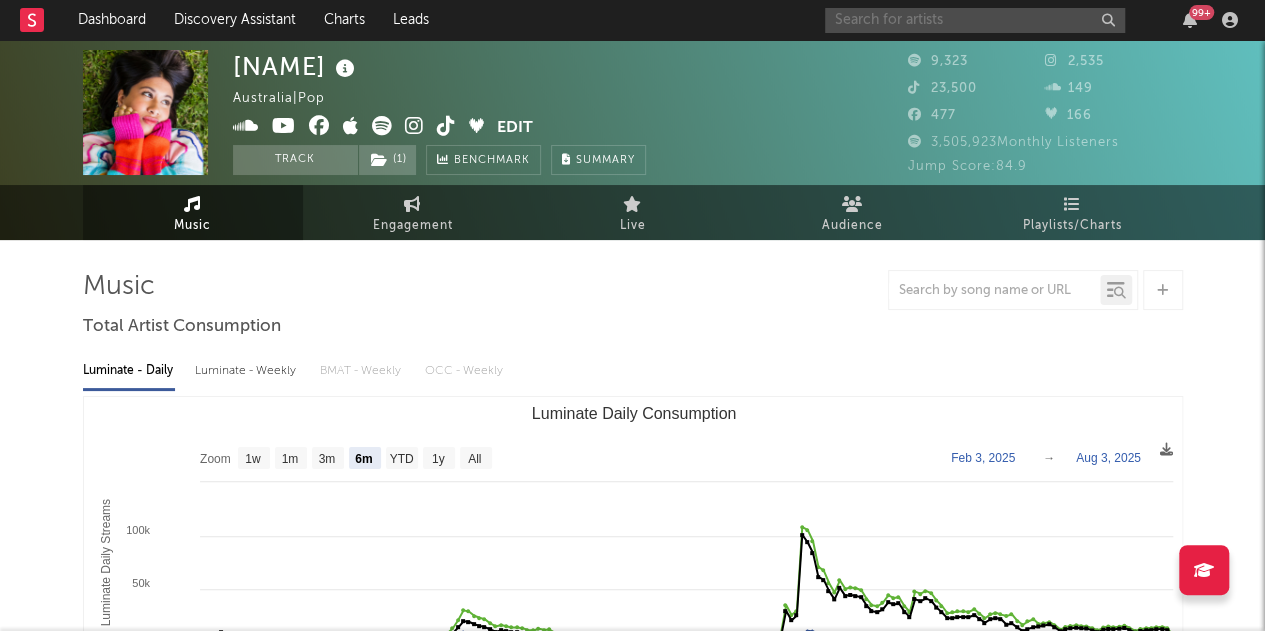 click at bounding box center (975, 20) 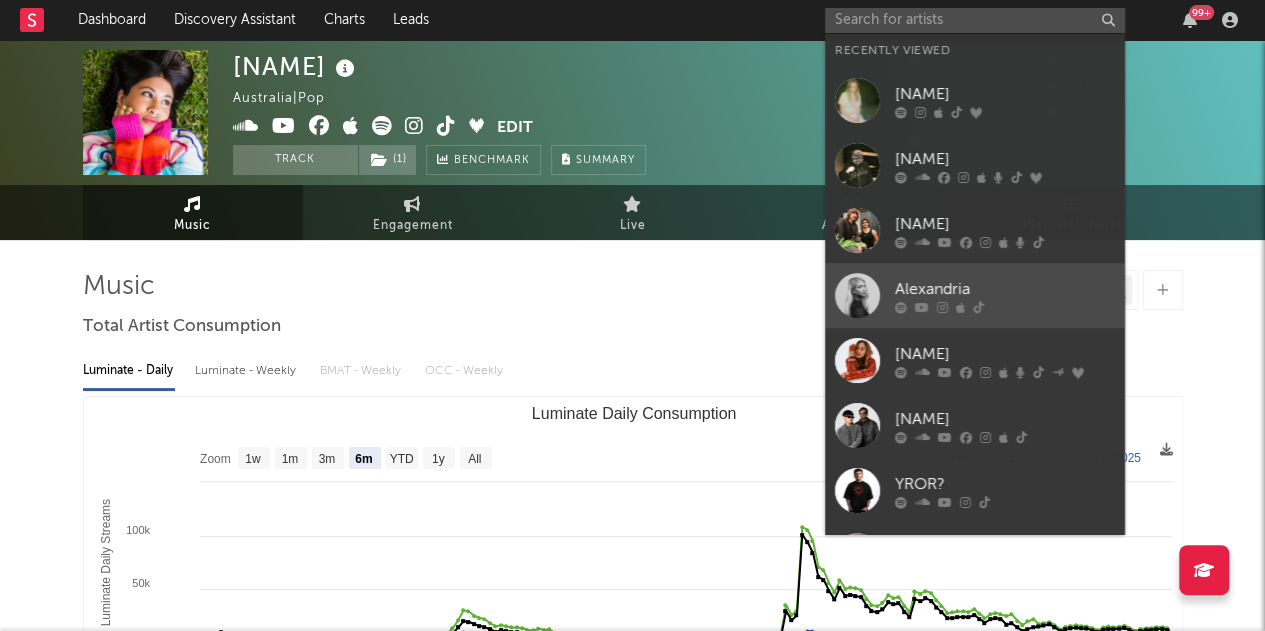 click on "Alexandria" at bounding box center (1005, 289) 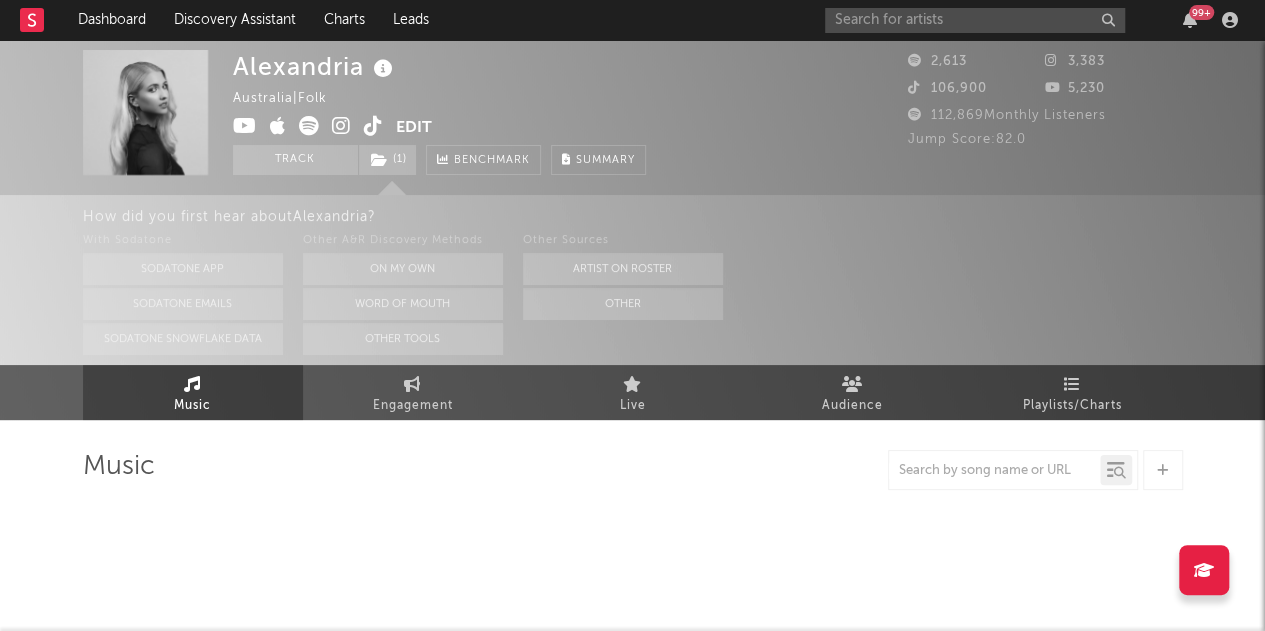 select on "1w" 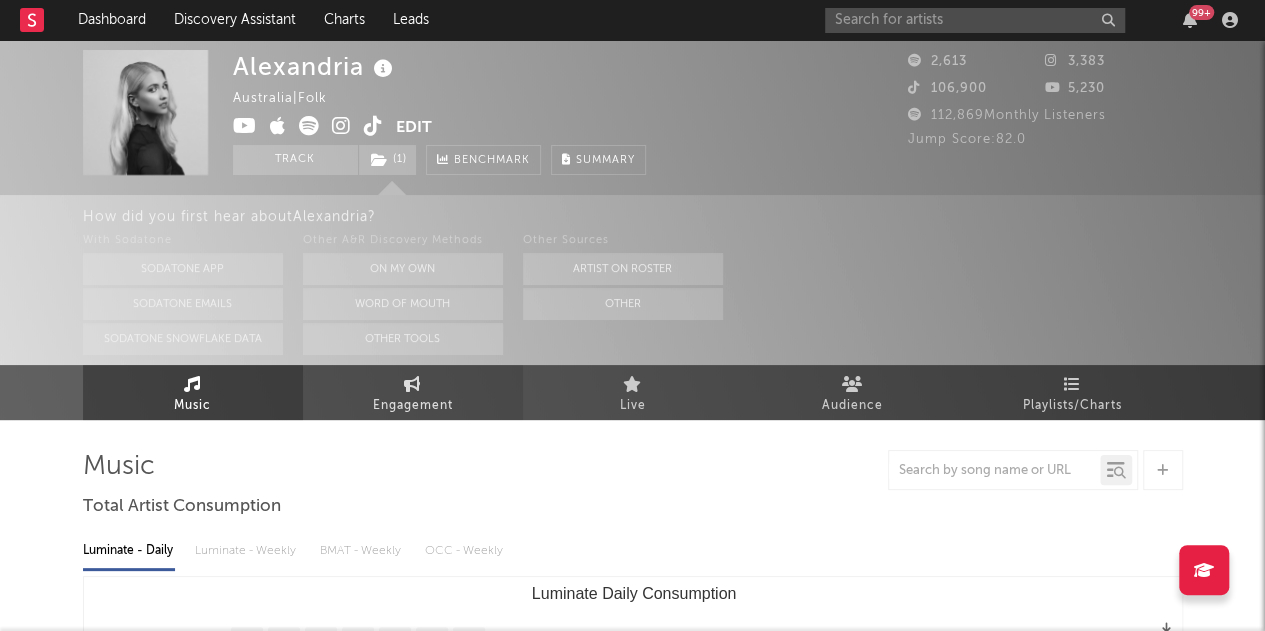 click on "Engagement" at bounding box center (413, 392) 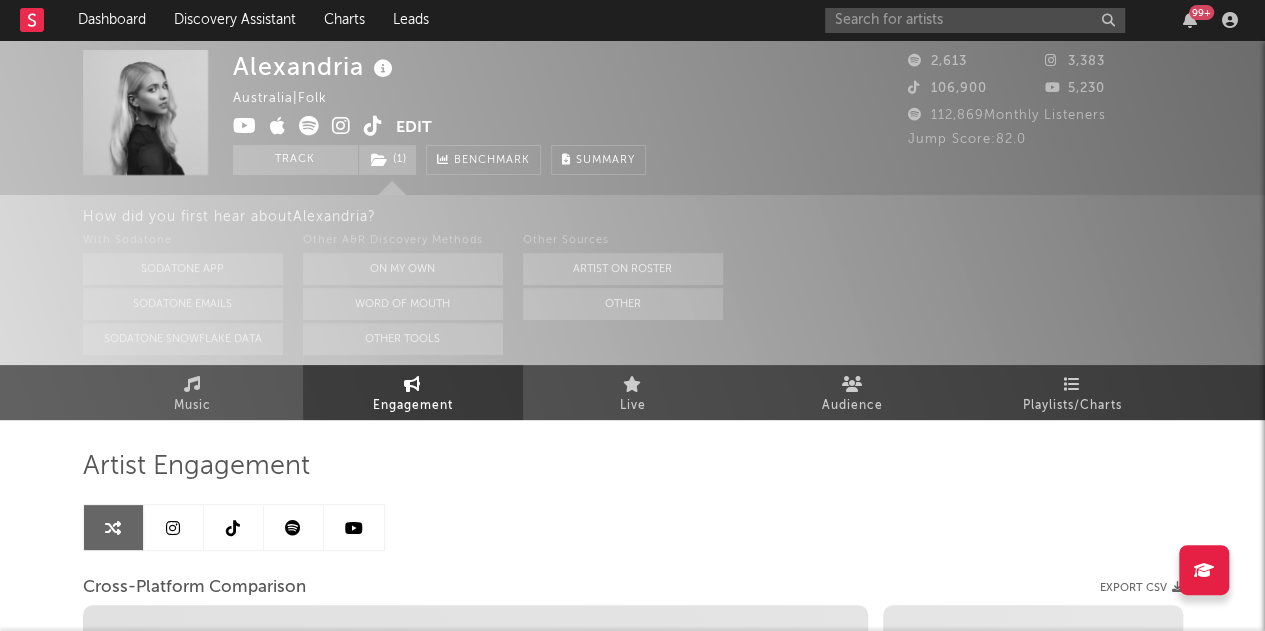 select on "1w" 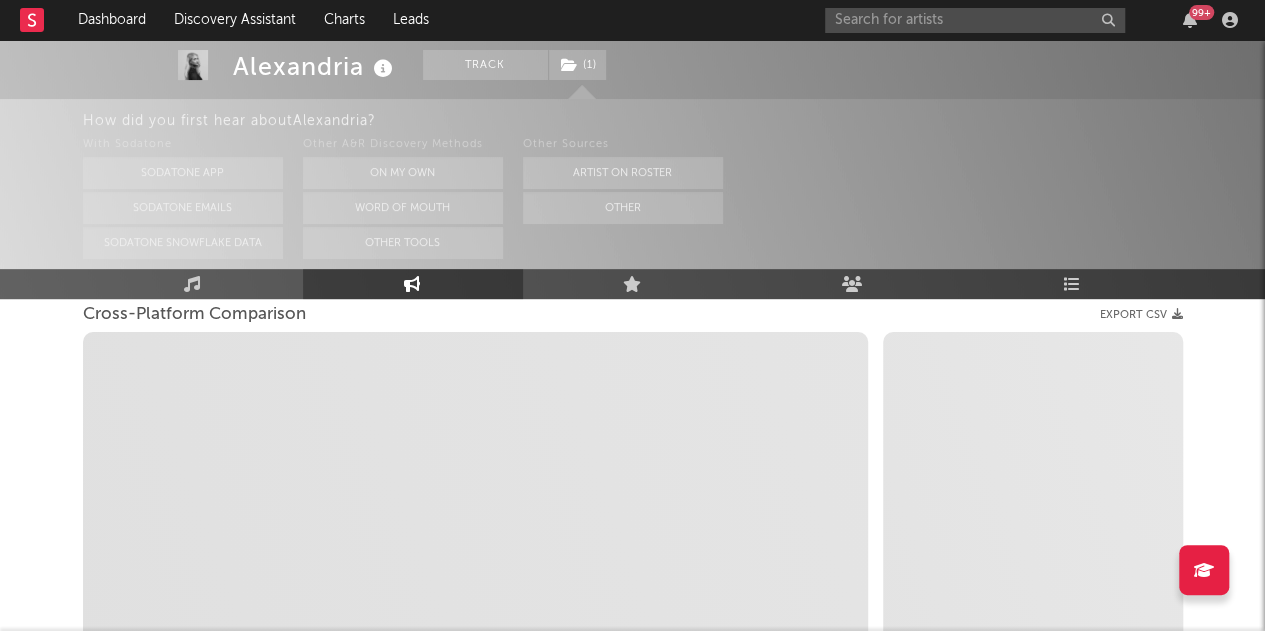 scroll, scrollTop: 274, scrollLeft: 0, axis: vertical 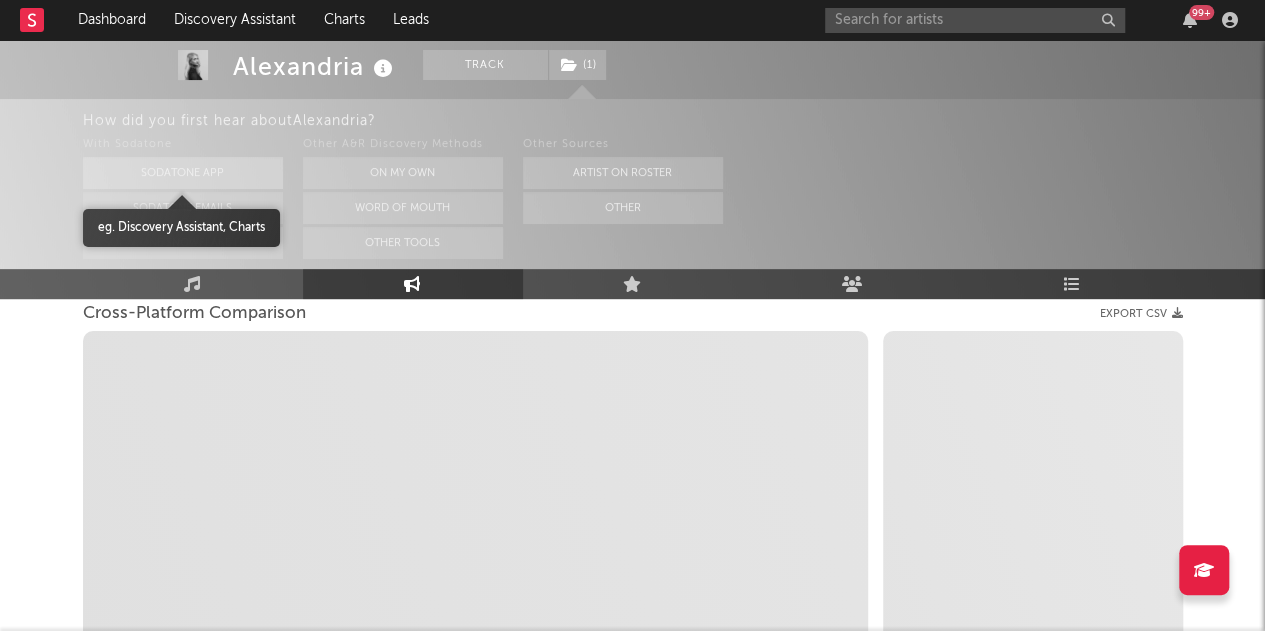 click on "Sodatone App" at bounding box center (183, 173) 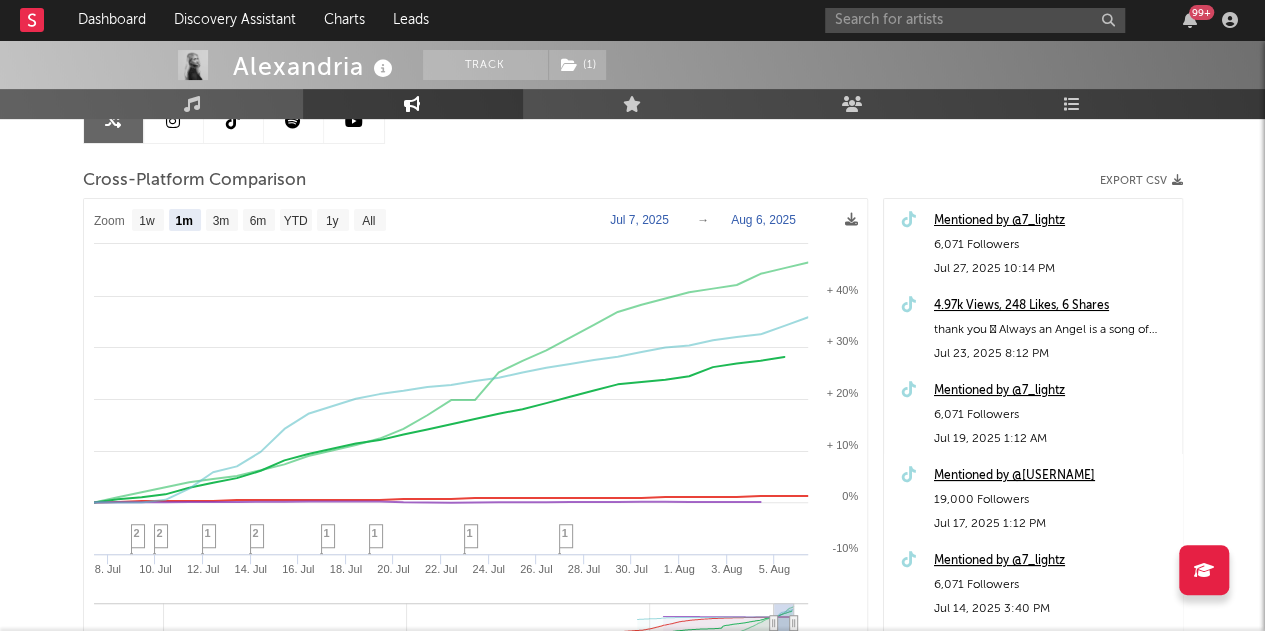 scroll, scrollTop: 228, scrollLeft: 0, axis: vertical 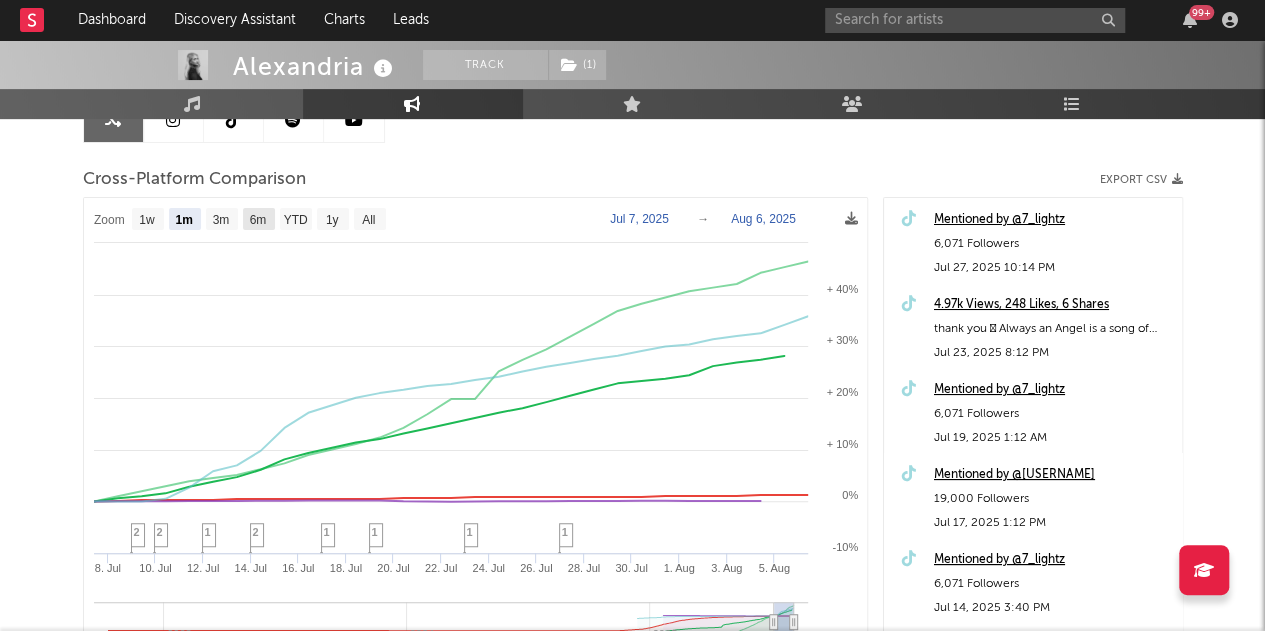 click on "6m" 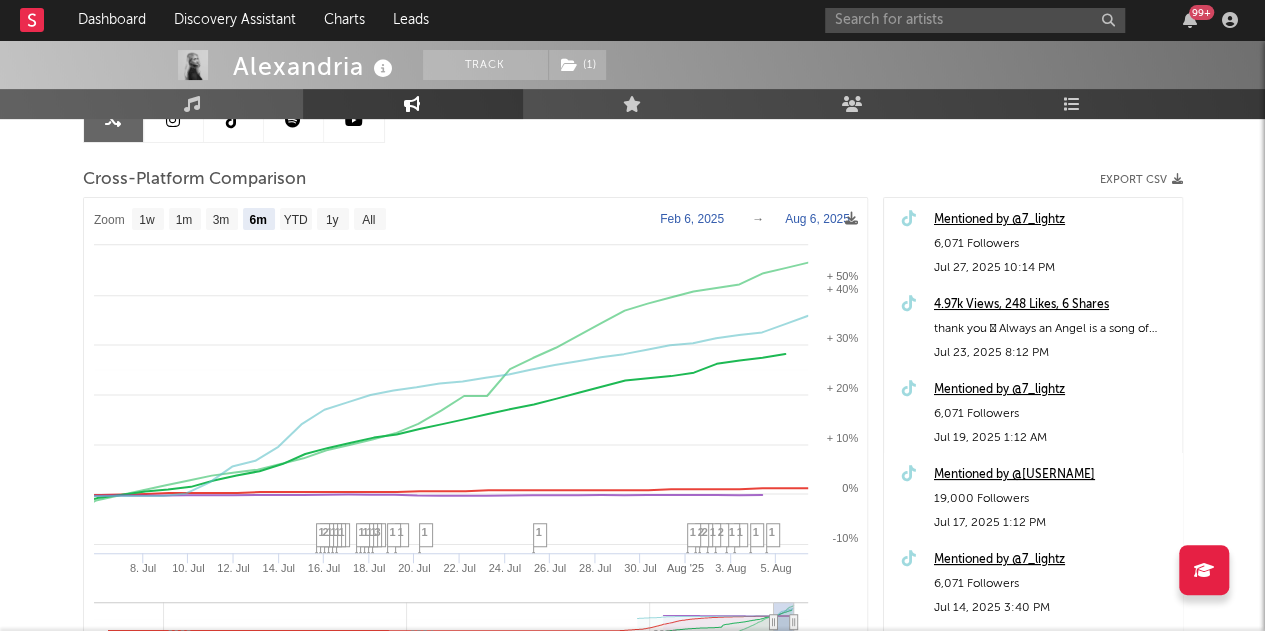 select on "6m" 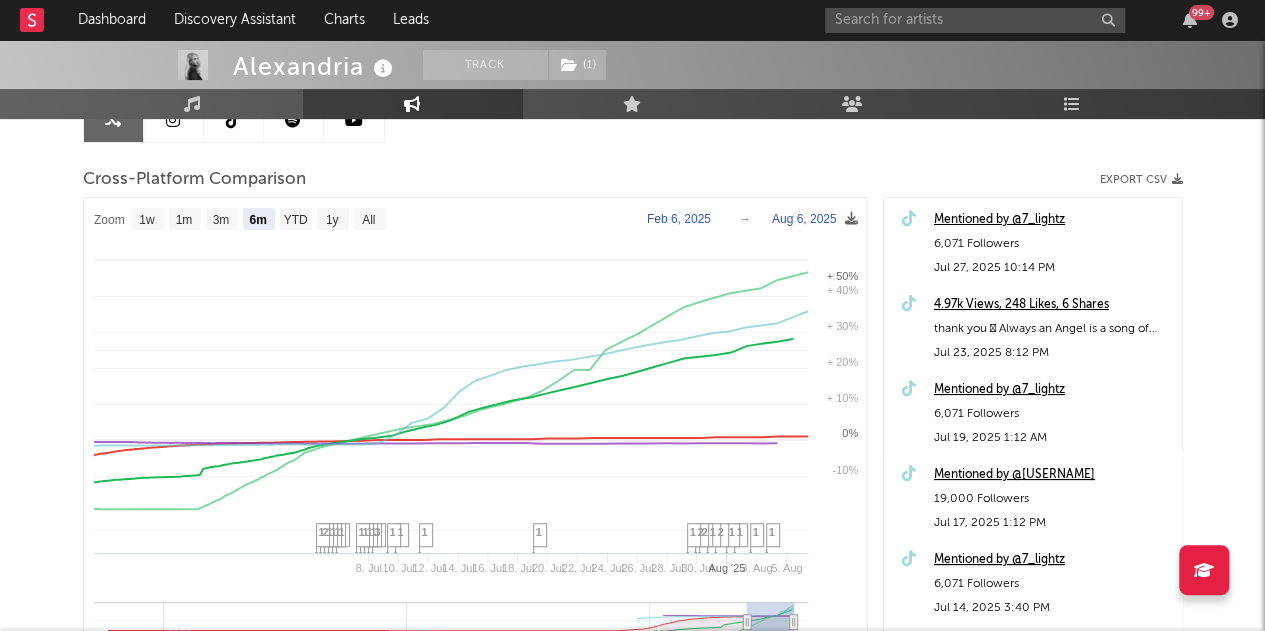 select on "6m" 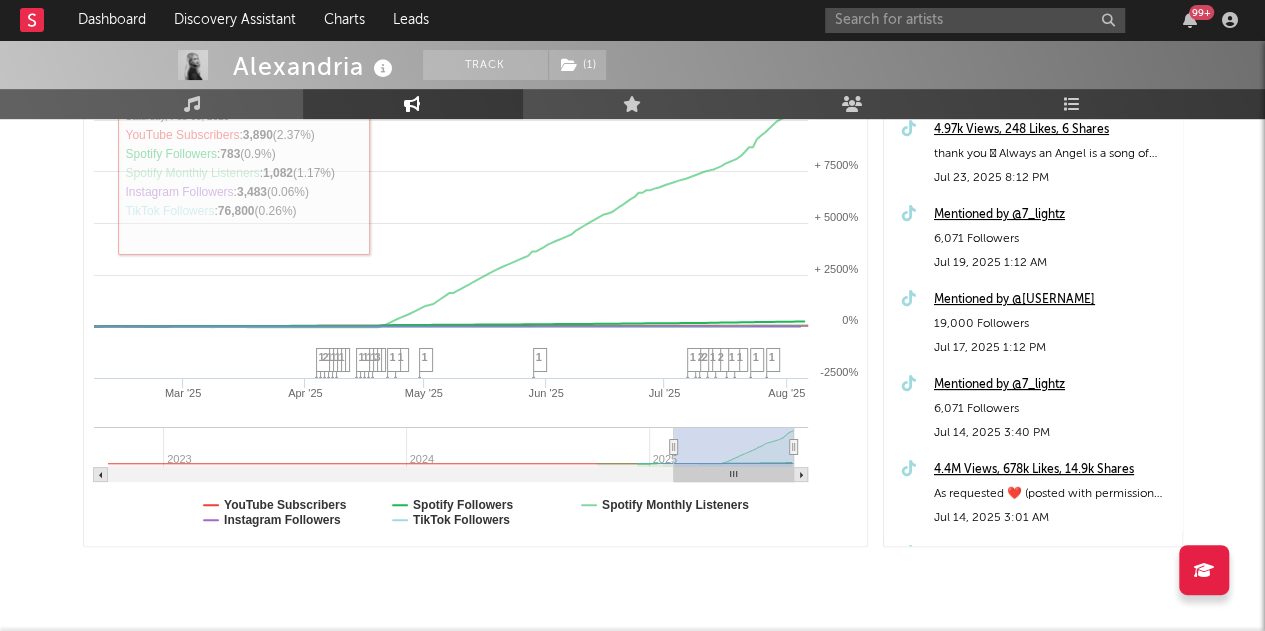scroll, scrollTop: 404, scrollLeft: 0, axis: vertical 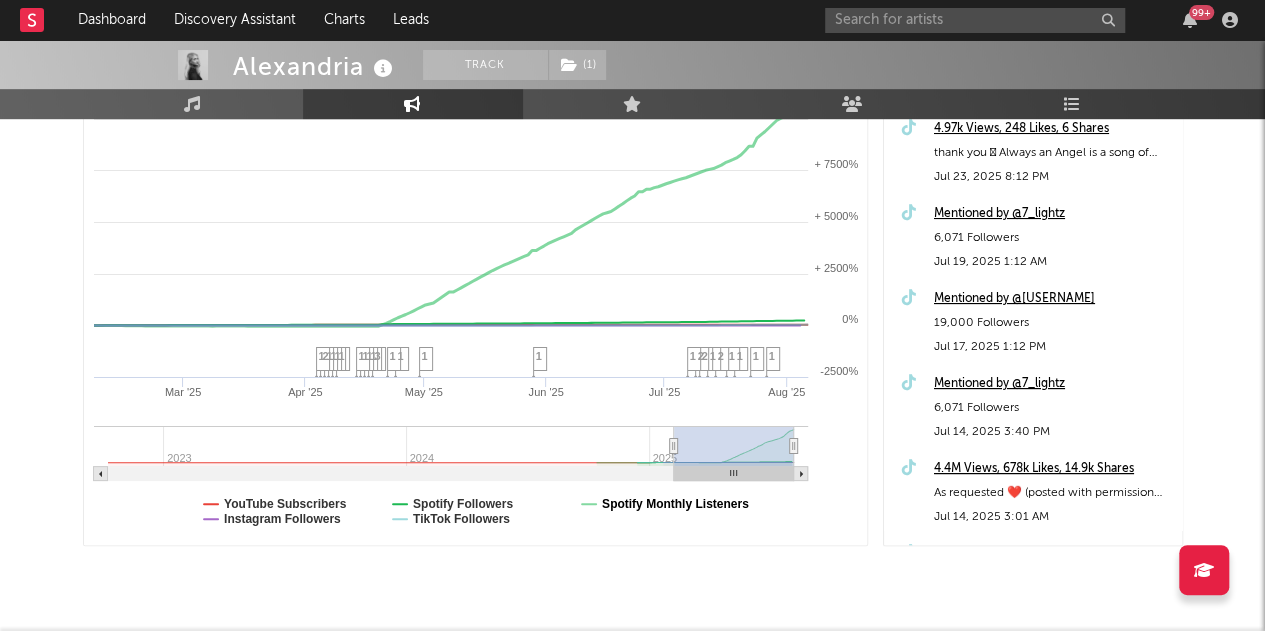 click on "Spotify Monthly Listeners" 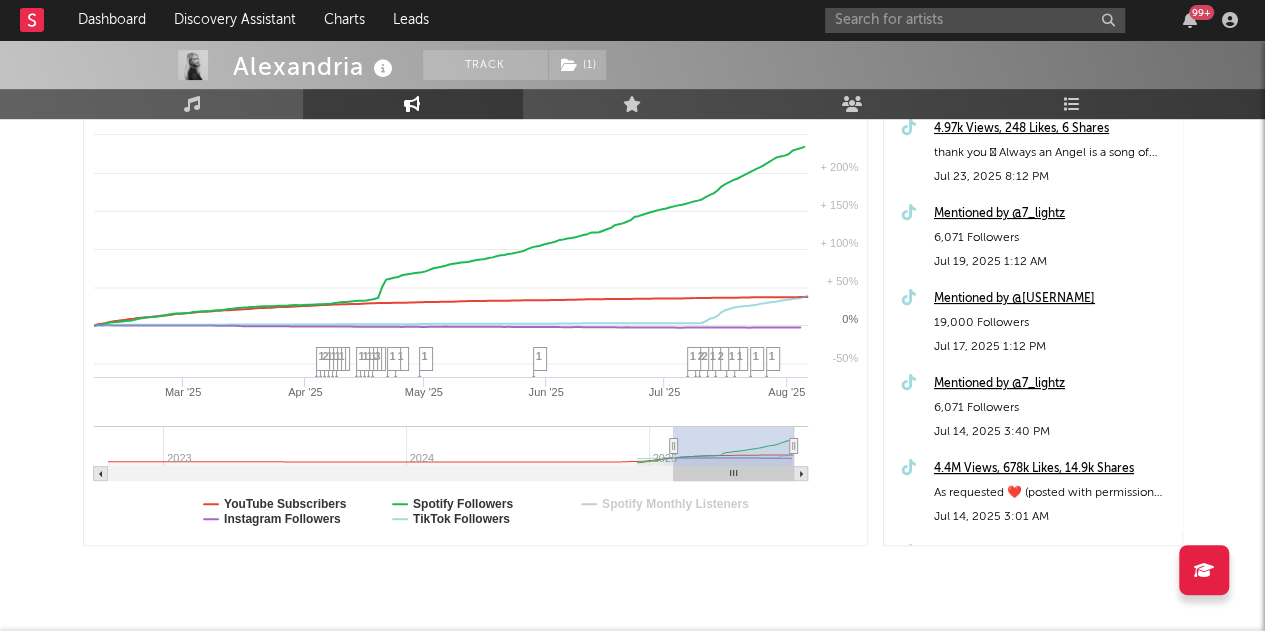 select on "6m" 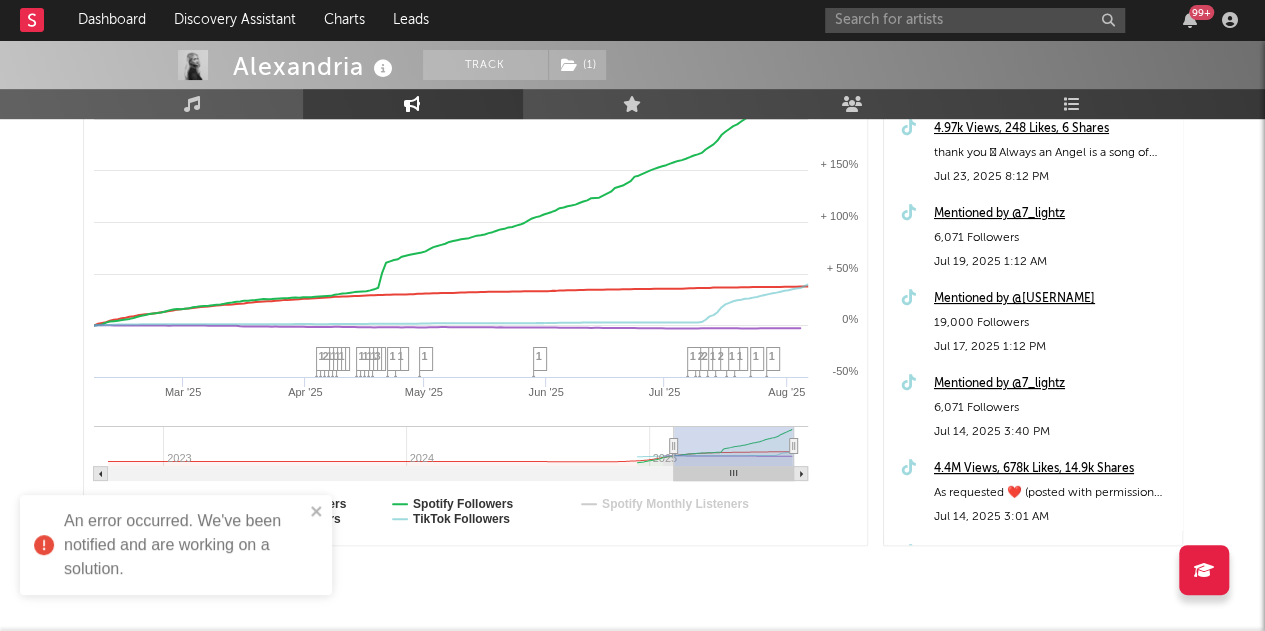 scroll, scrollTop: 243, scrollLeft: 0, axis: vertical 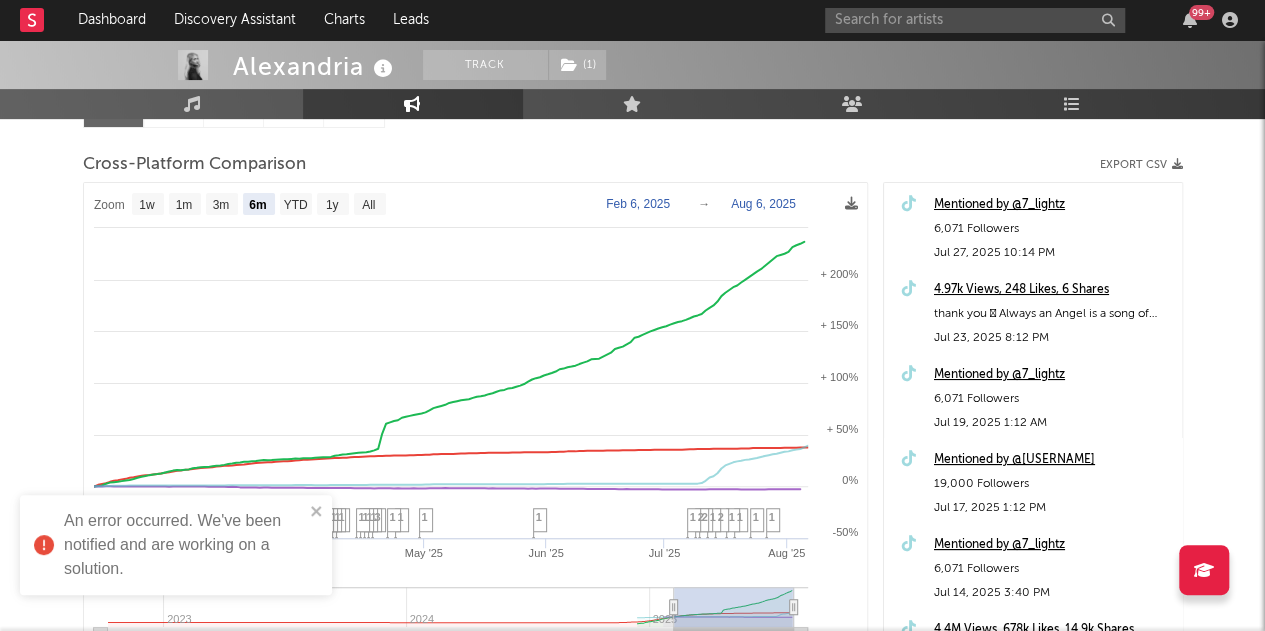 drag, startPoint x: 878, startPoint y: 299, endPoint x: 686, endPoint y: 366, distance: 203.35437 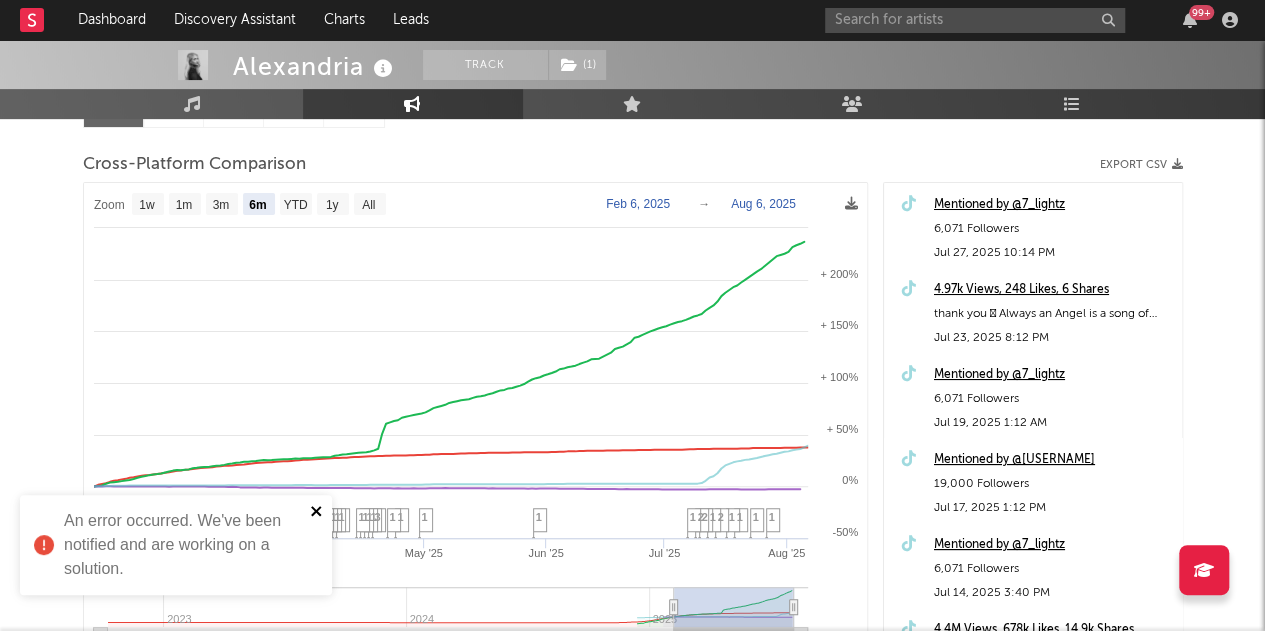 click 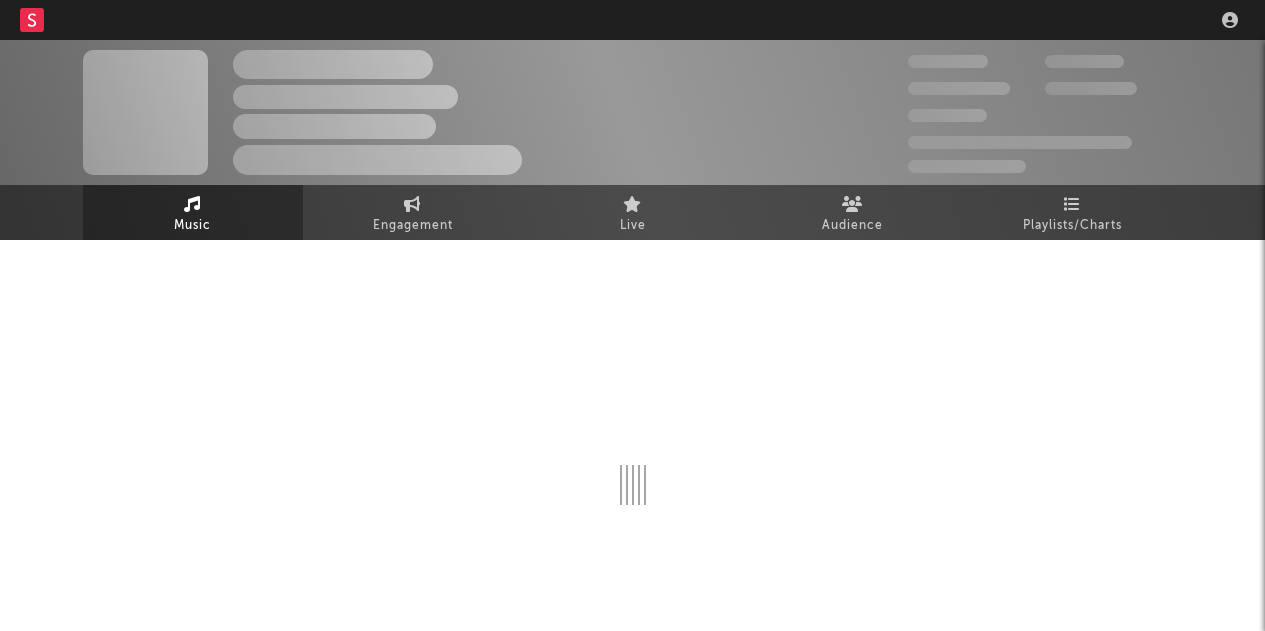 scroll, scrollTop: 0, scrollLeft: 0, axis: both 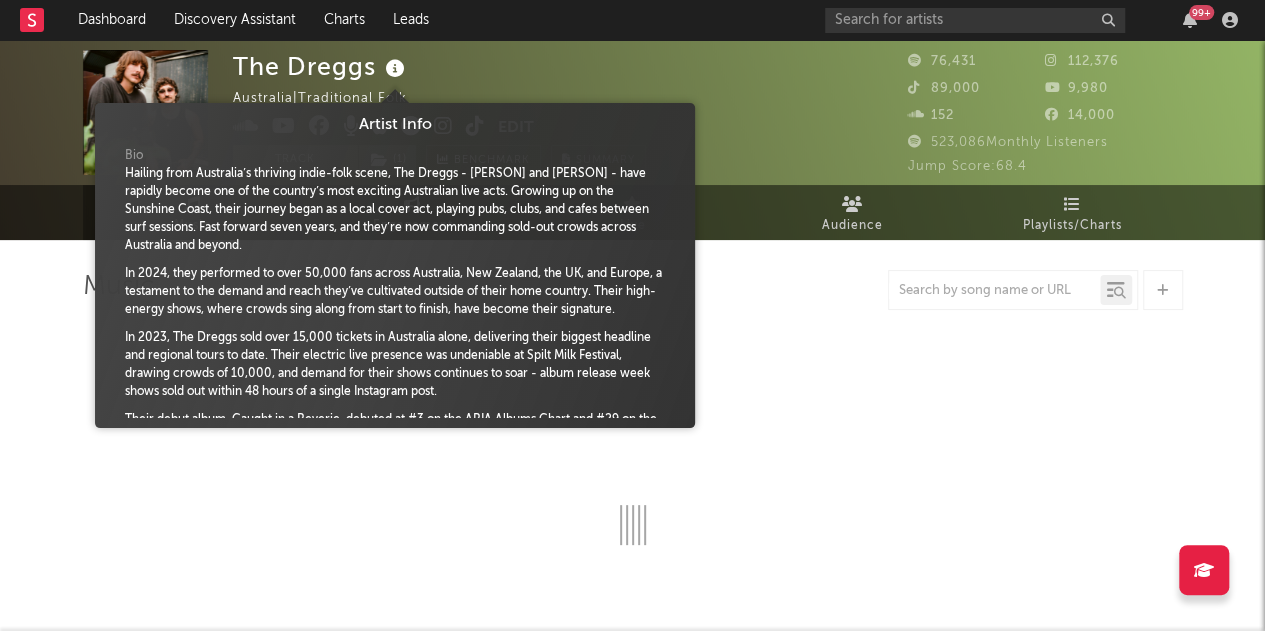 click at bounding box center (395, 69) 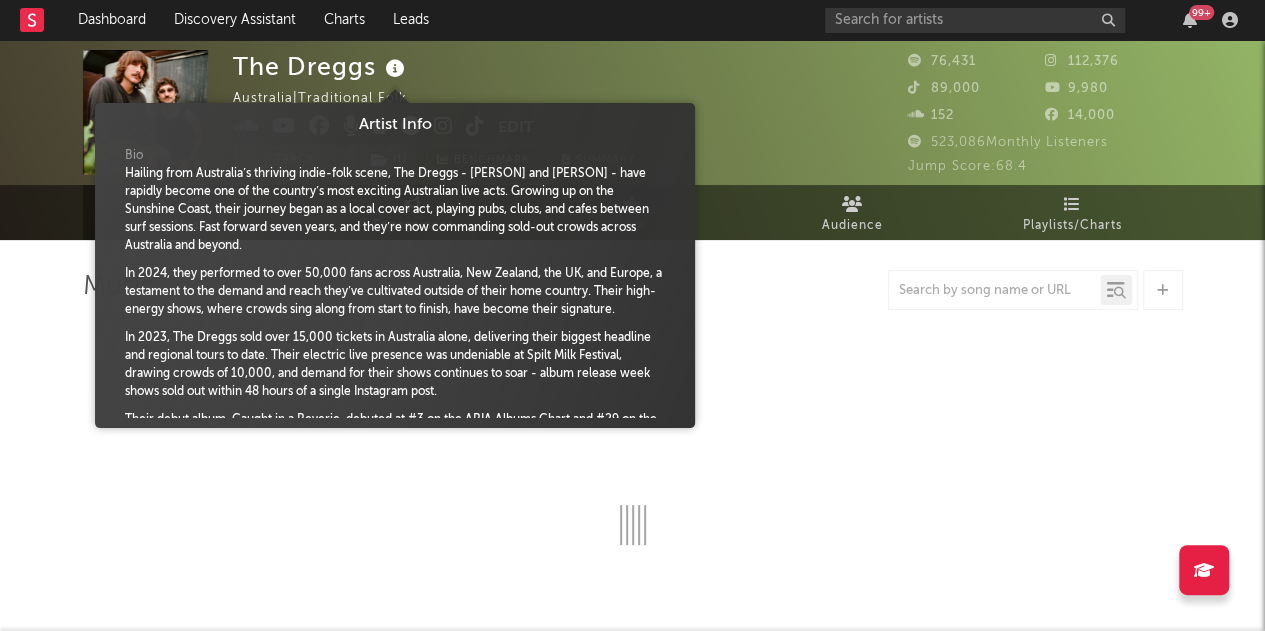 select on "6m" 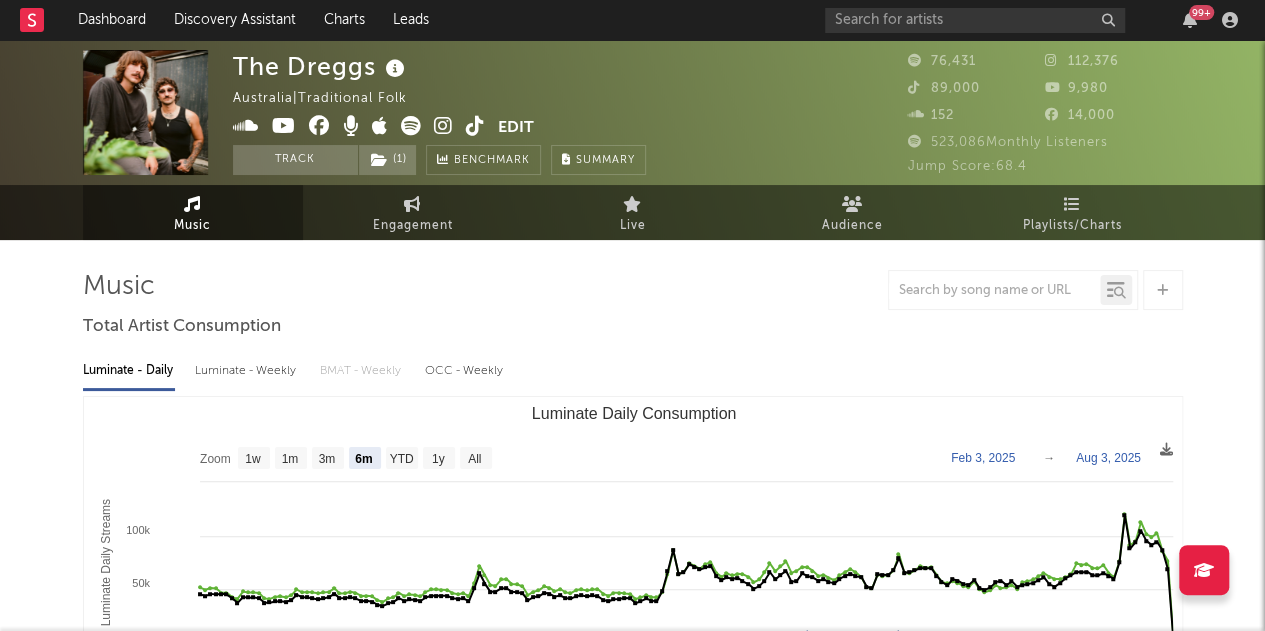 click at bounding box center [395, 69] 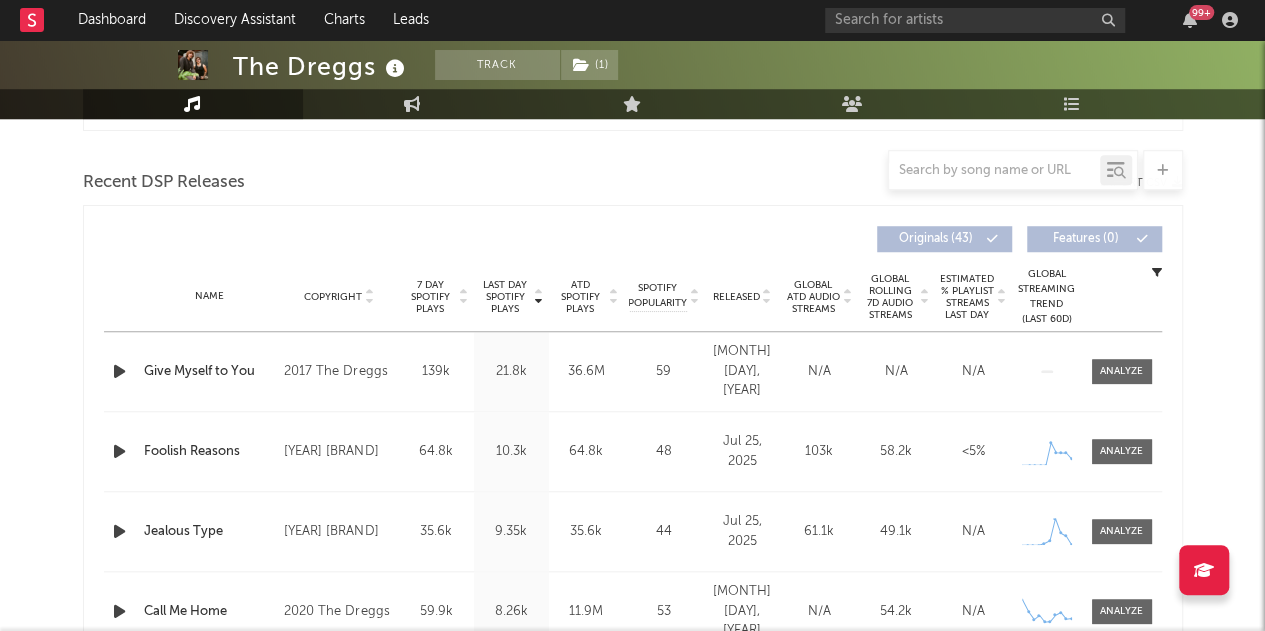 scroll, scrollTop: 668, scrollLeft: 0, axis: vertical 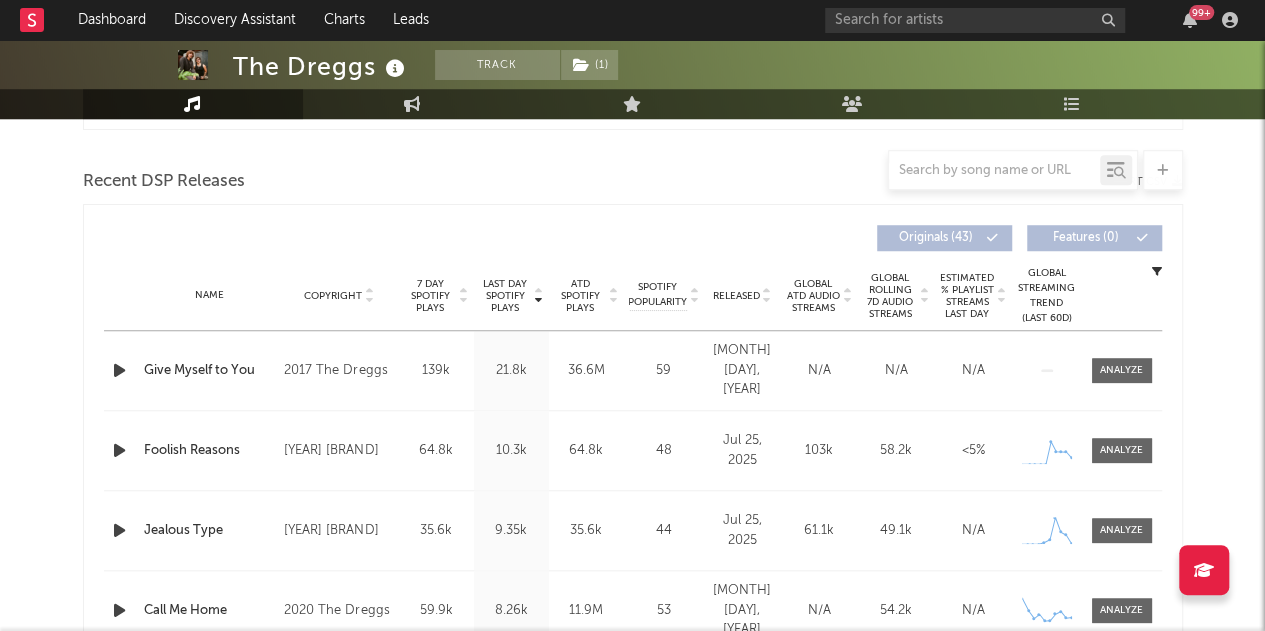 click on "Released" at bounding box center (736, 296) 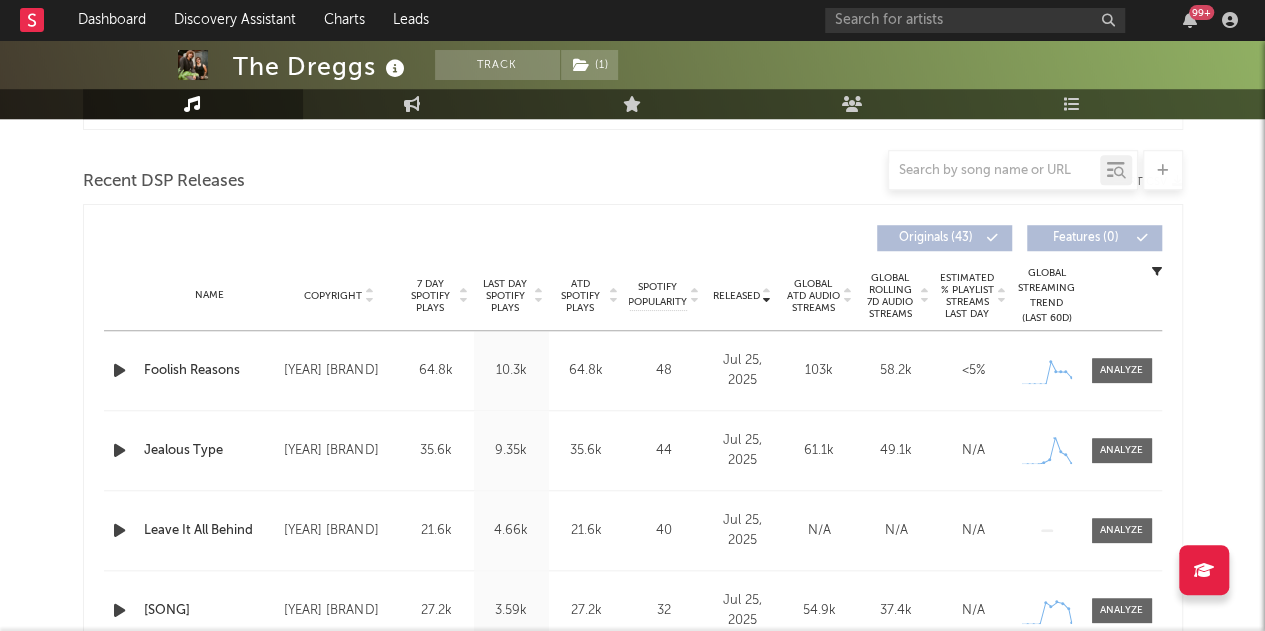 scroll, scrollTop: 779, scrollLeft: 0, axis: vertical 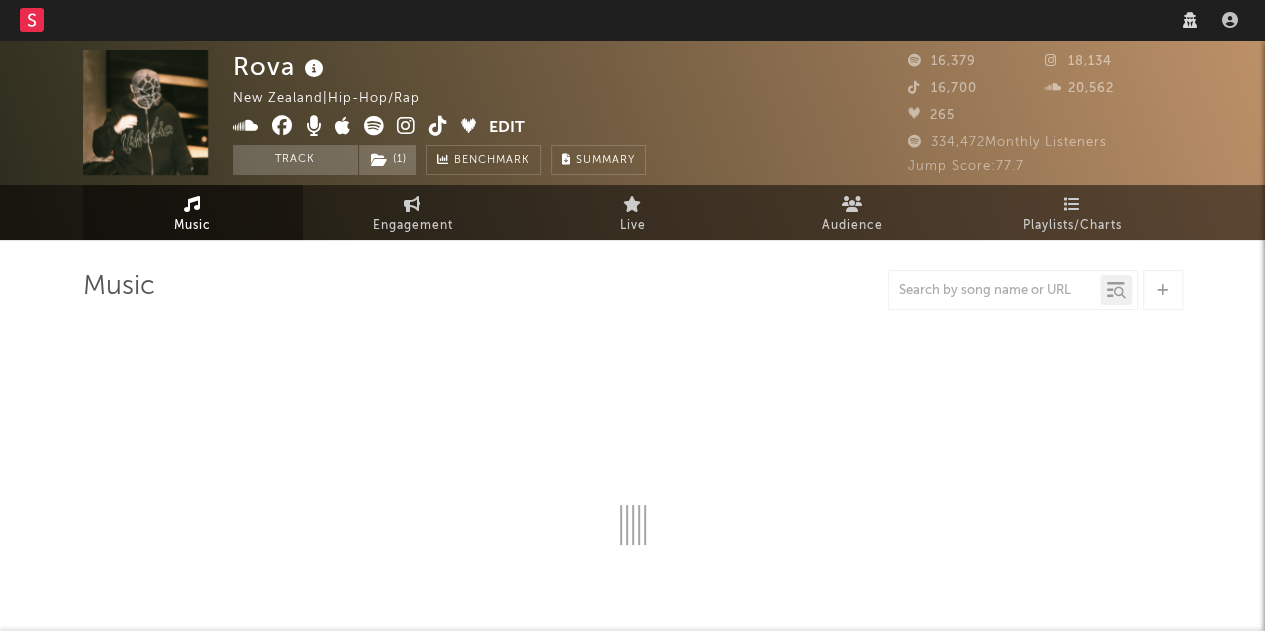 click at bounding box center [314, 69] 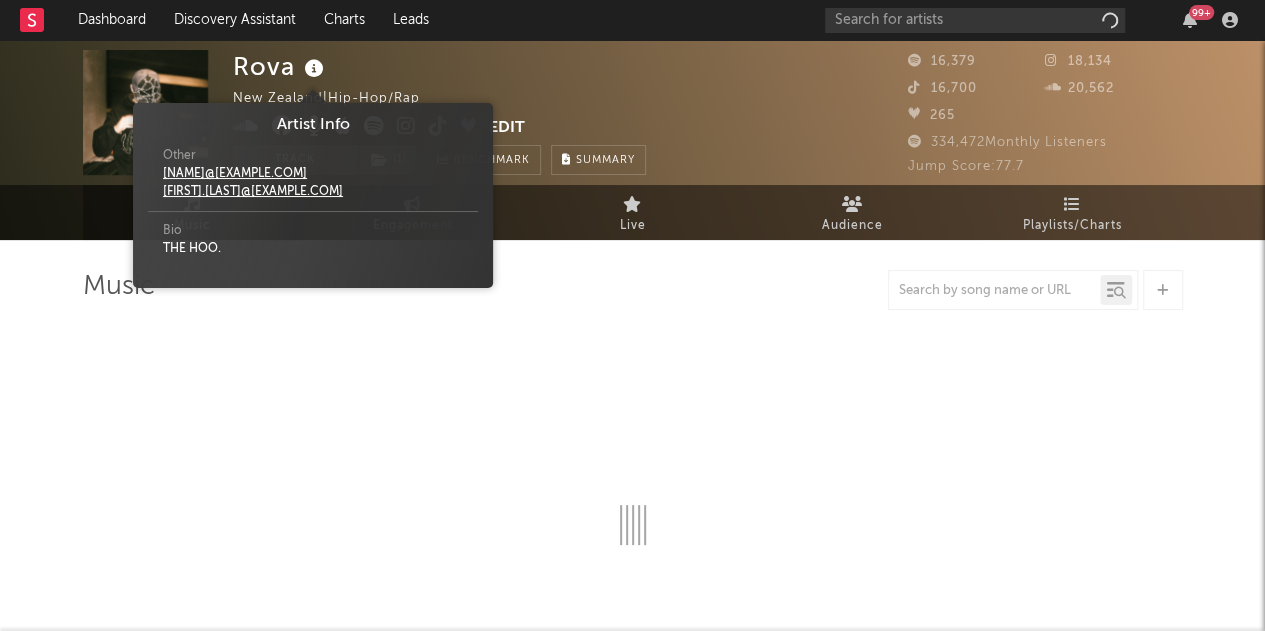 select on "6m" 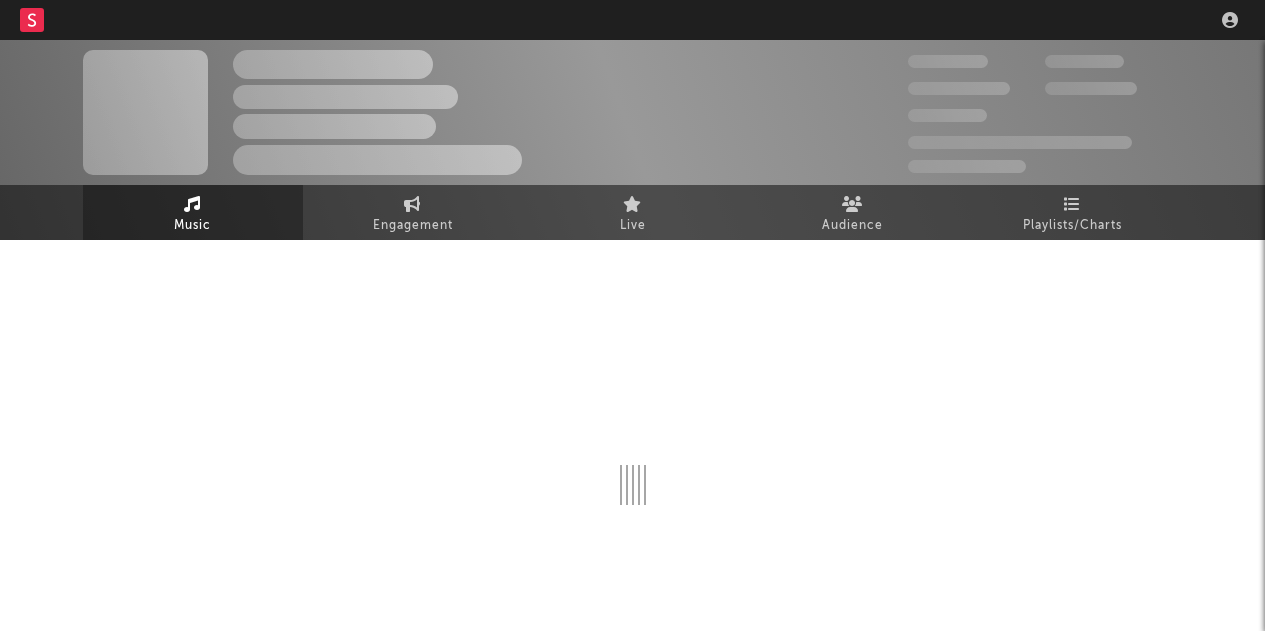 scroll, scrollTop: 0, scrollLeft: 0, axis: both 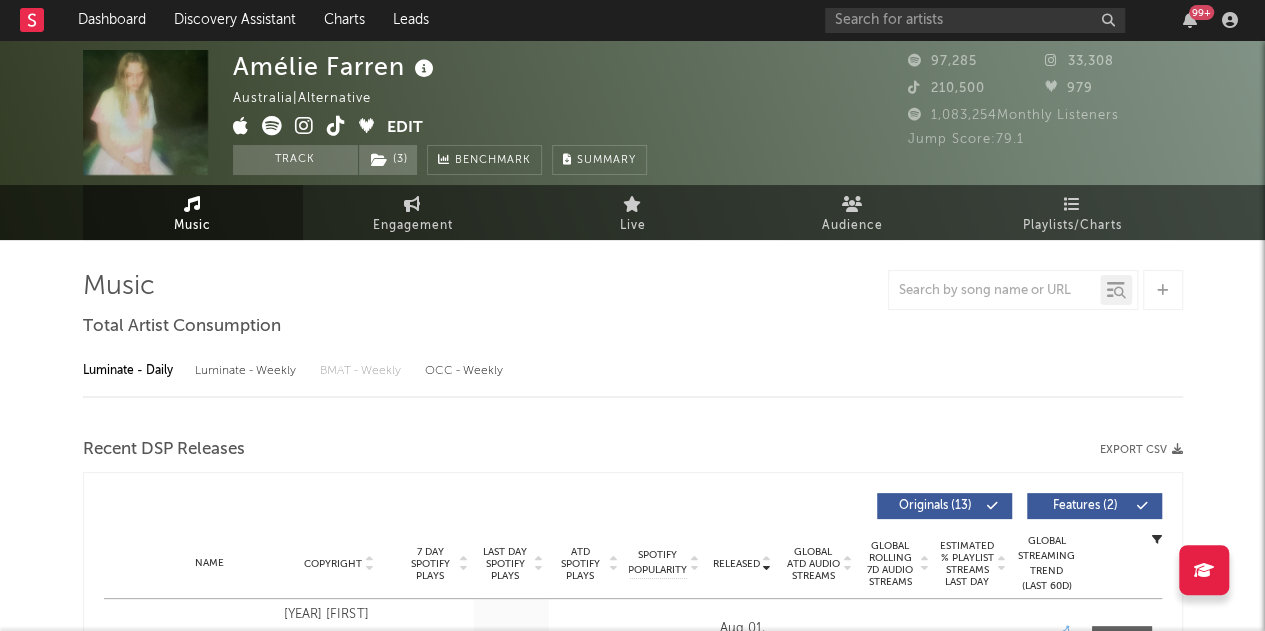 select on "6m" 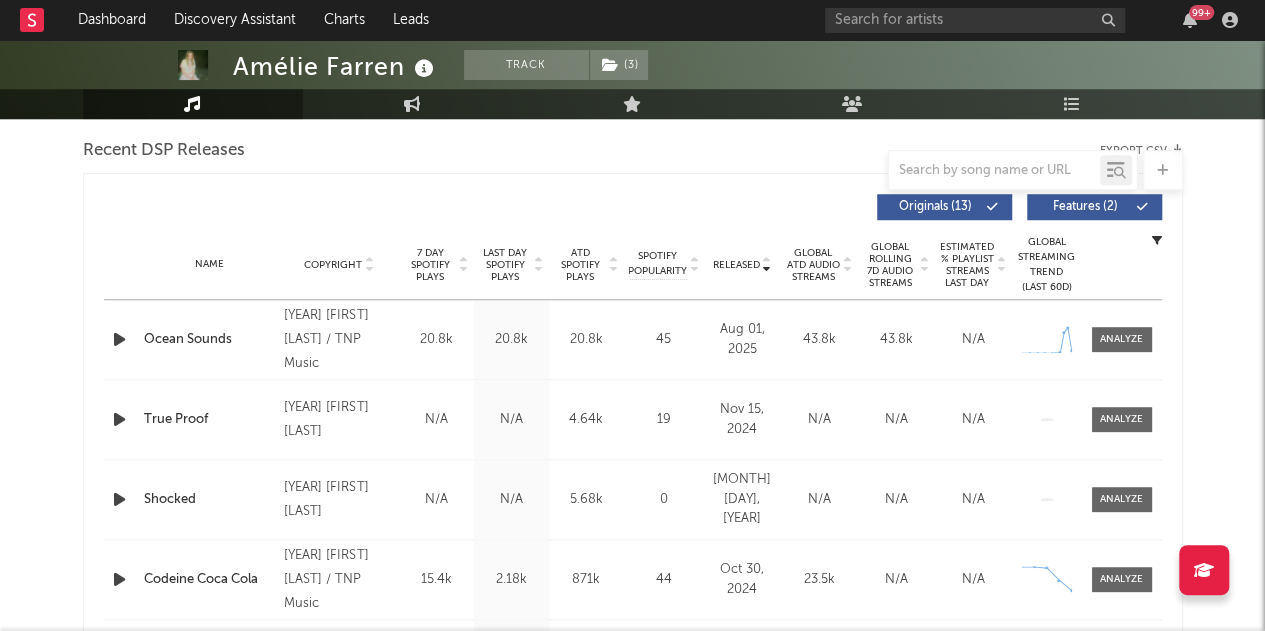 scroll, scrollTop: 709, scrollLeft: 0, axis: vertical 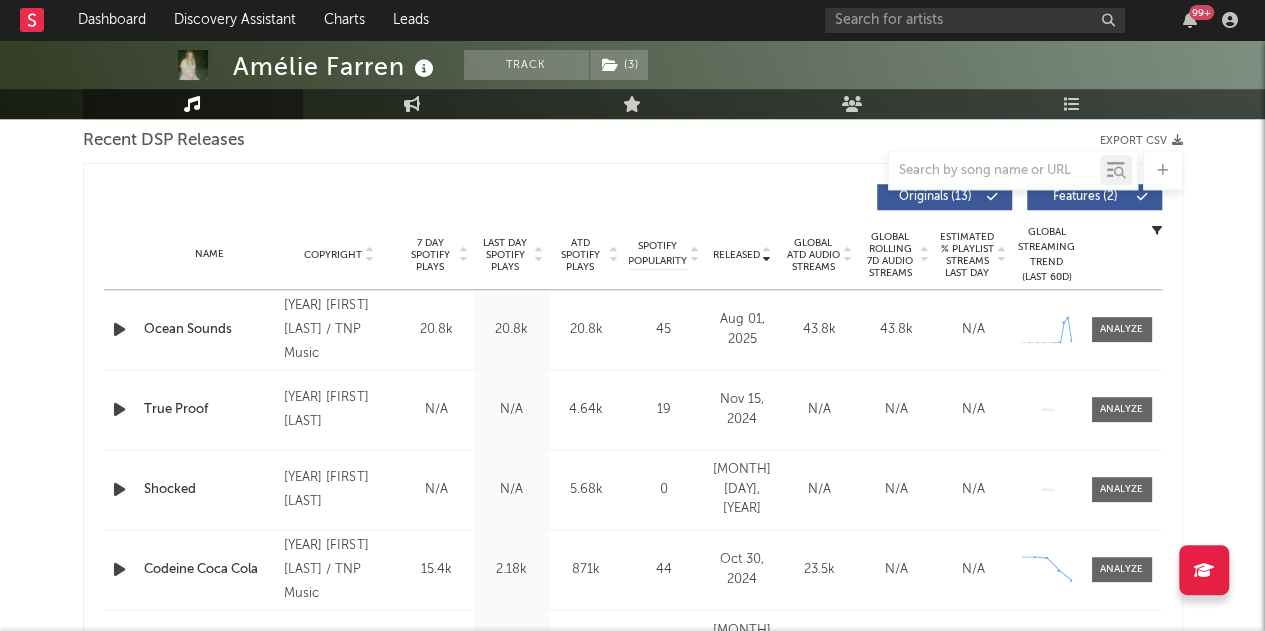click on "Last Day Spotify Plays" at bounding box center (505, 255) 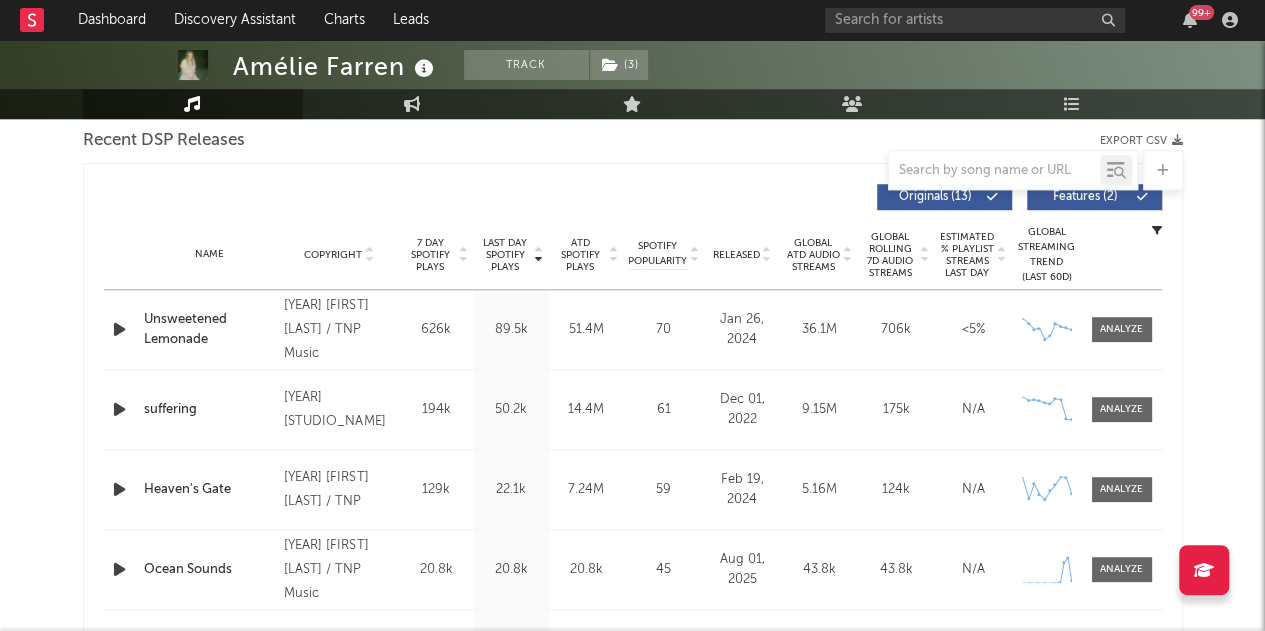 click on "Released" at bounding box center (736, 255) 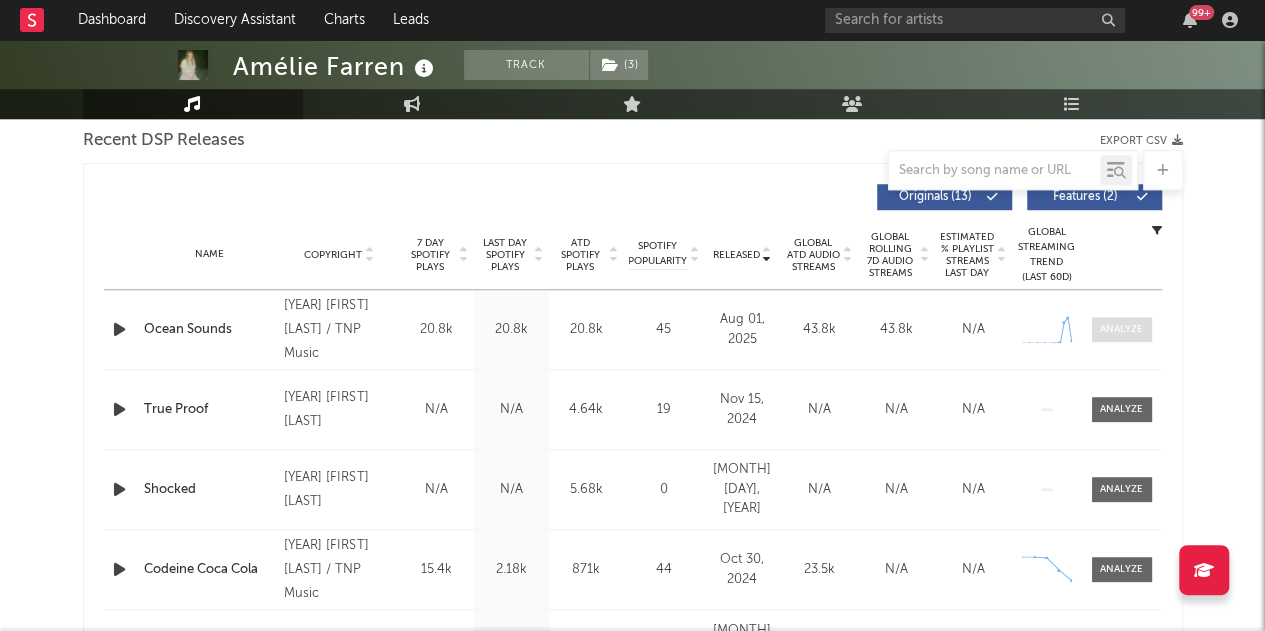 click at bounding box center [1121, 329] 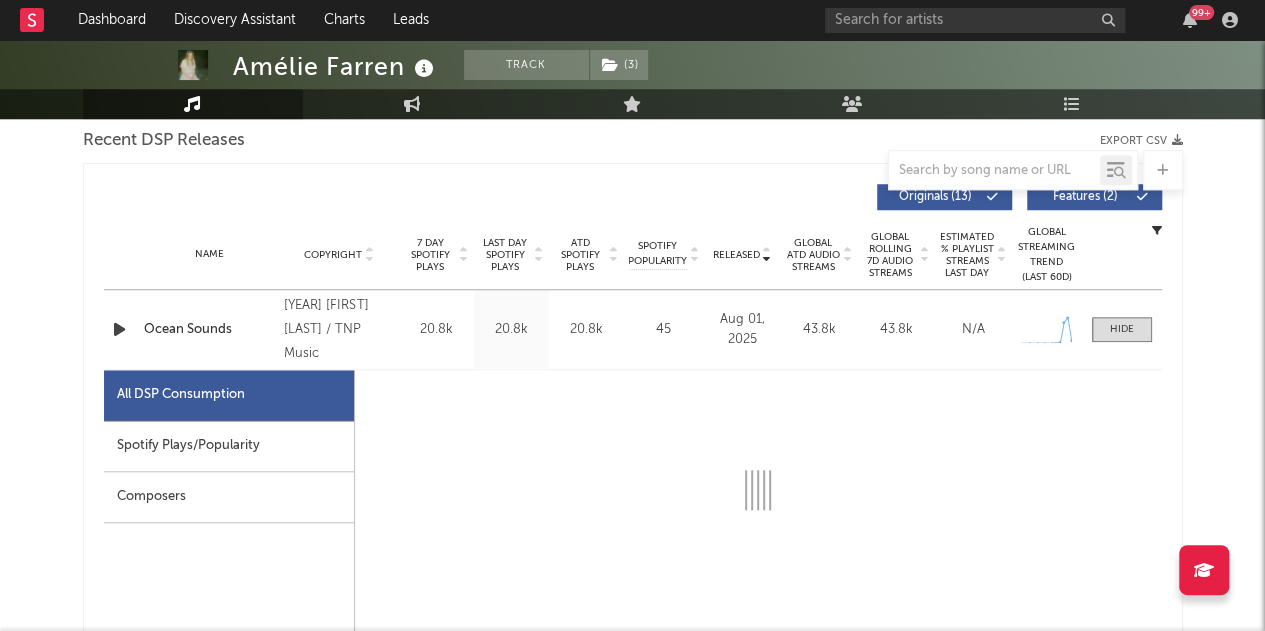 scroll, scrollTop: 816, scrollLeft: 0, axis: vertical 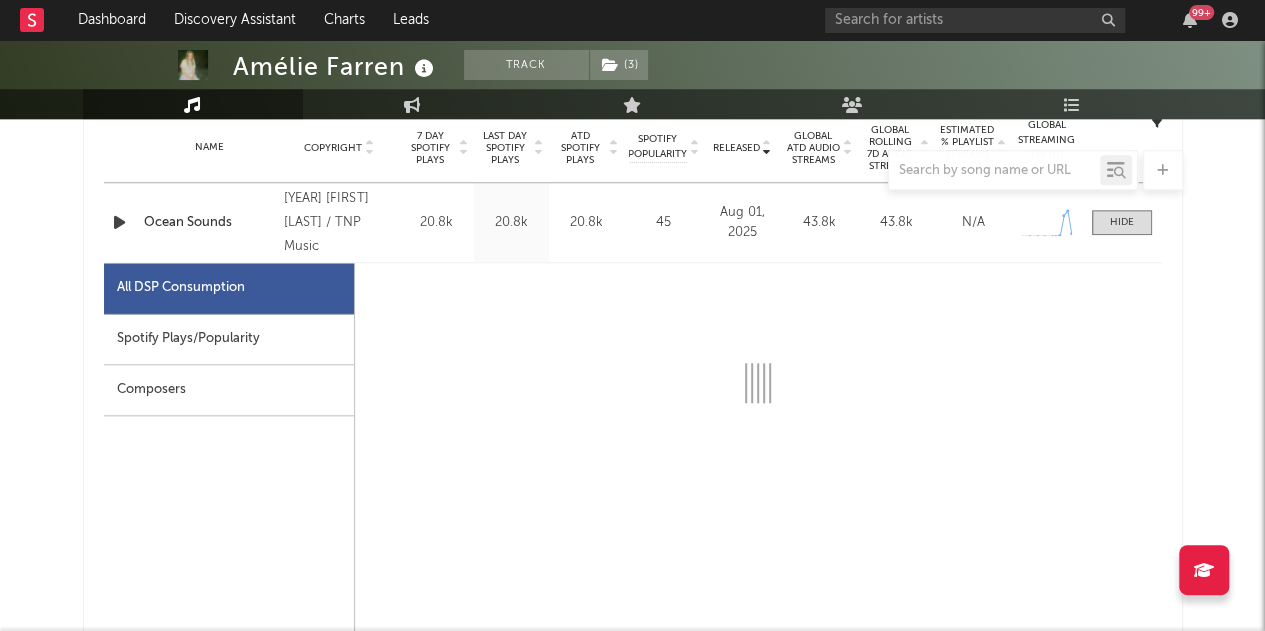 select on "1w" 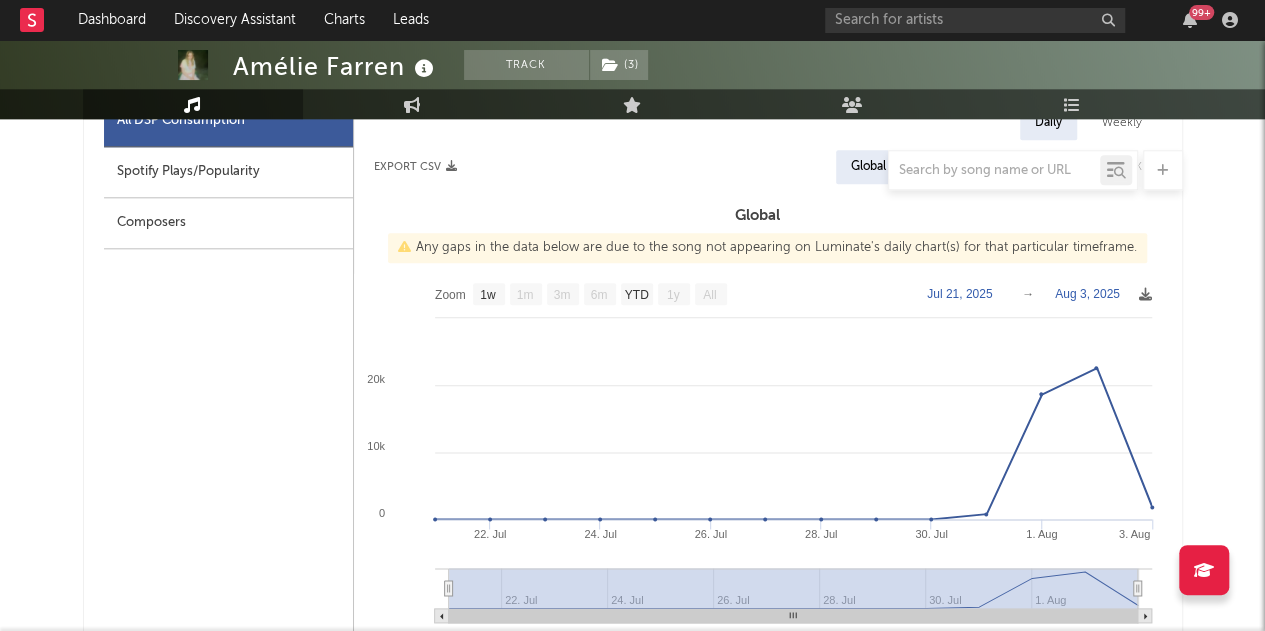 scroll, scrollTop: 982, scrollLeft: 0, axis: vertical 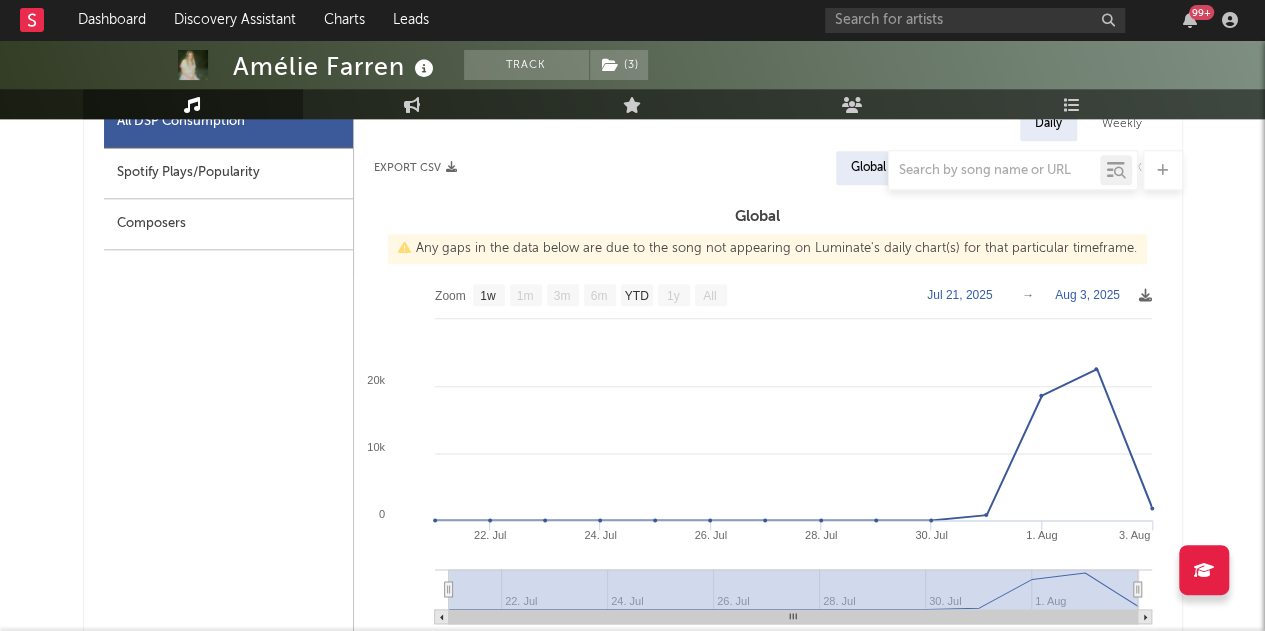 click at bounding box center (633, 170) 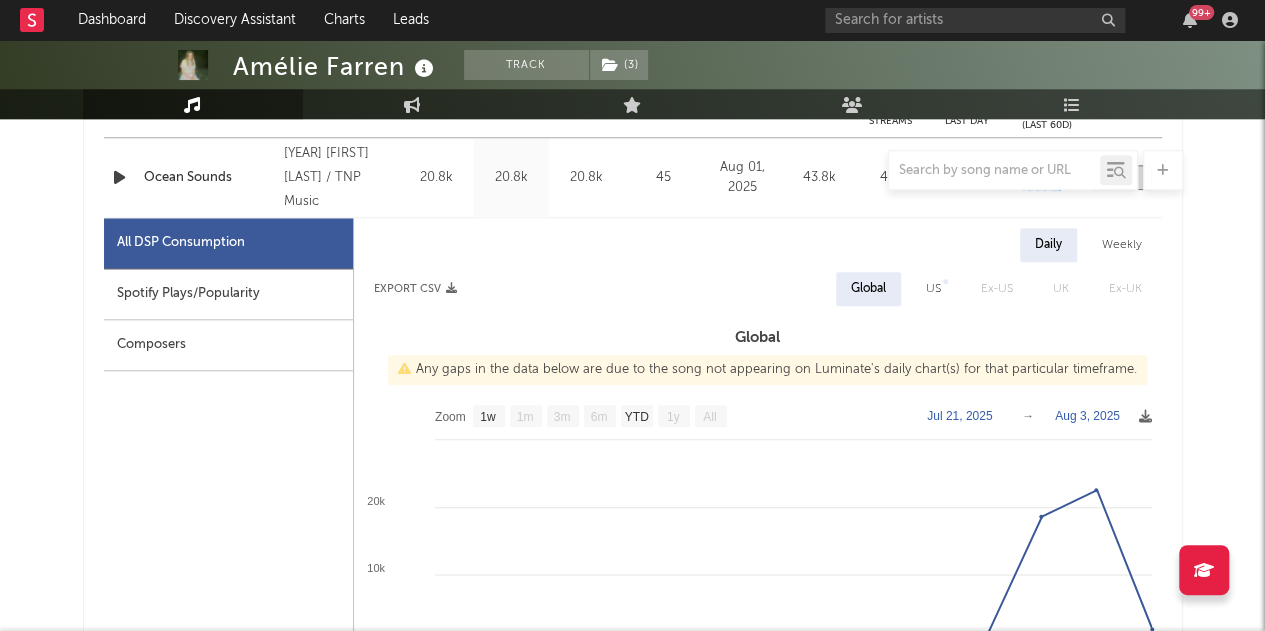 scroll, scrollTop: 860, scrollLeft: 0, axis: vertical 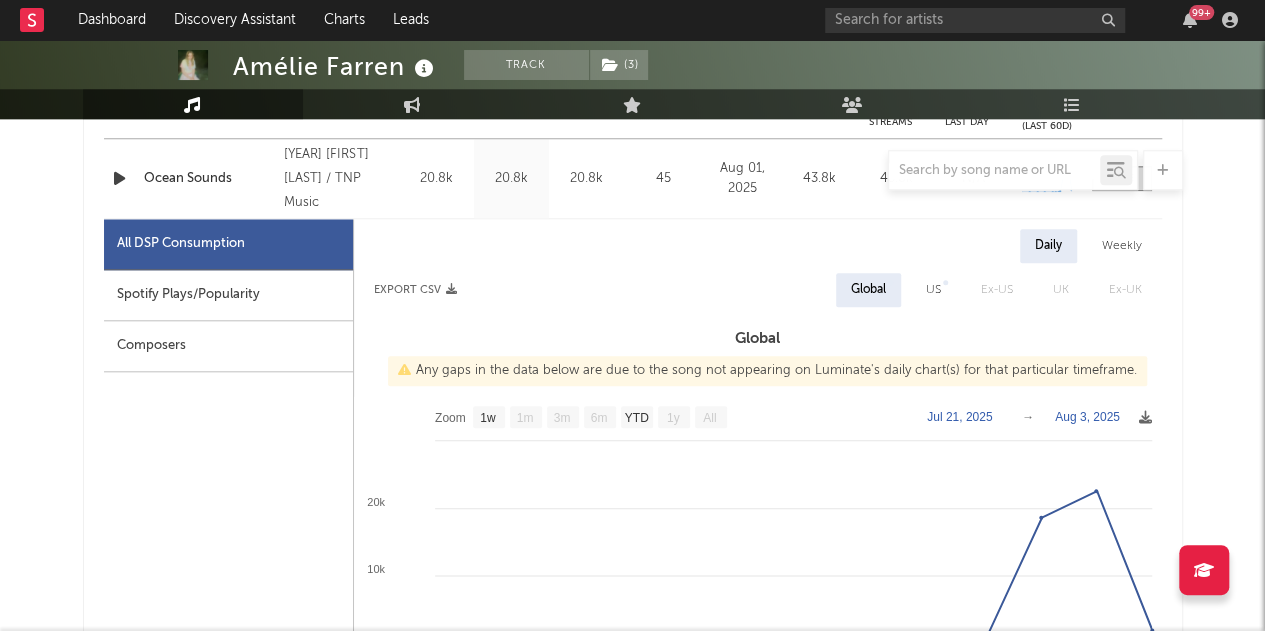 click on "Spotify Plays/Popularity" at bounding box center [228, 295] 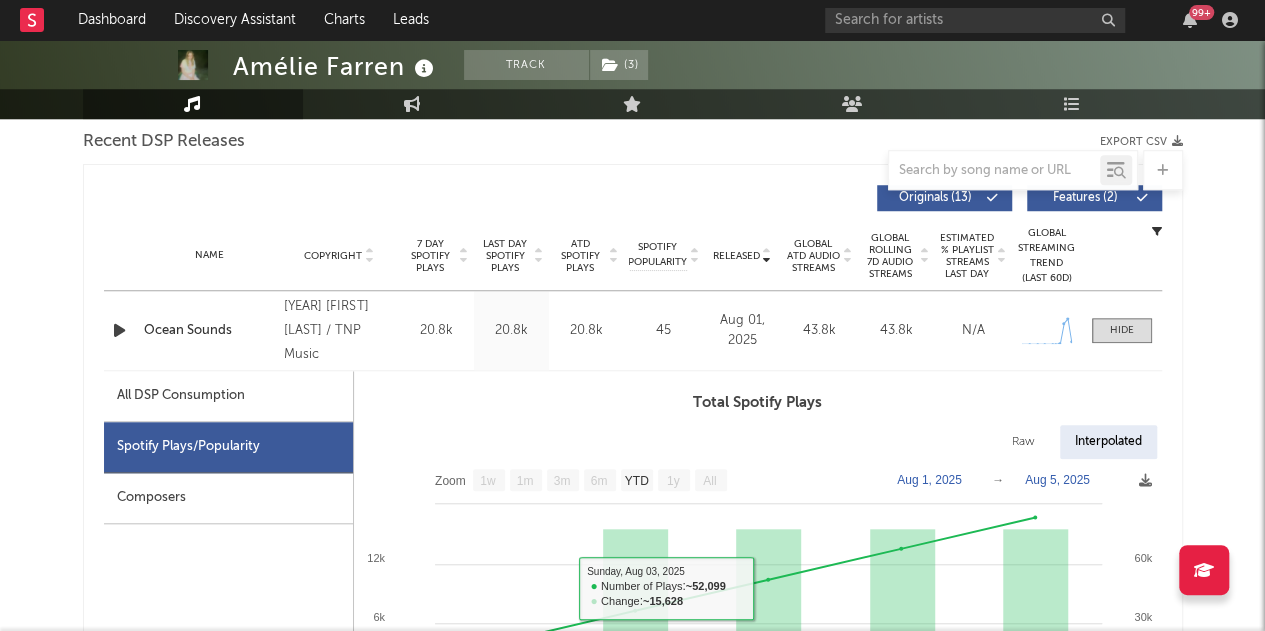 scroll, scrollTop: 707, scrollLeft: 0, axis: vertical 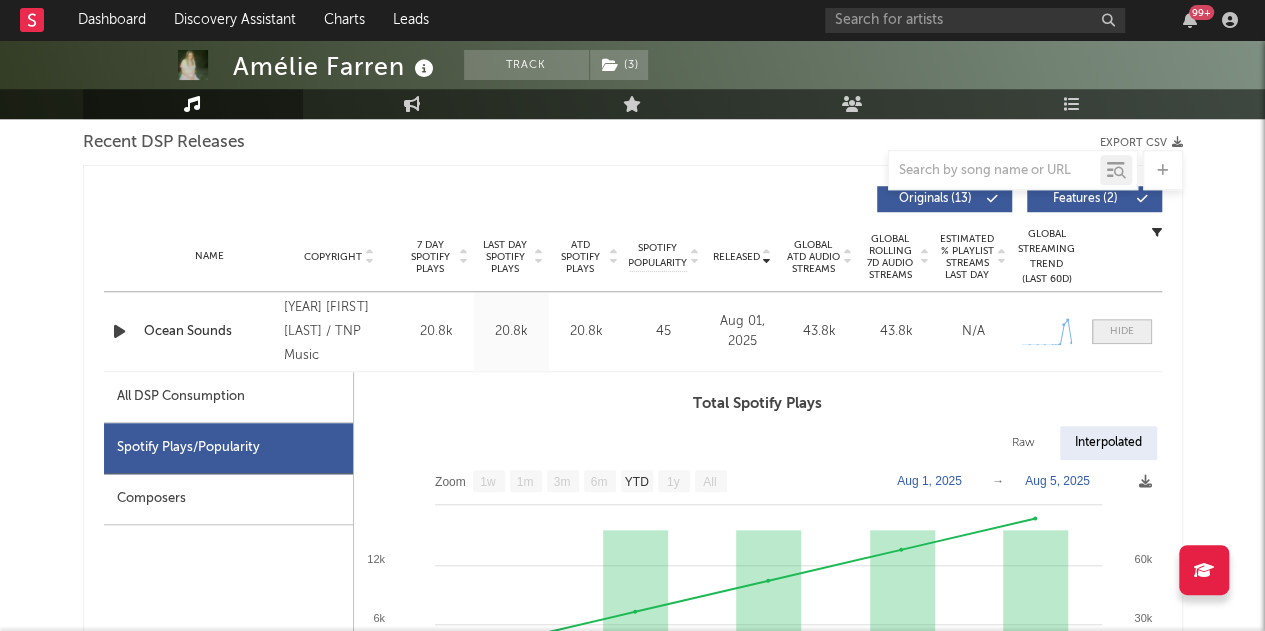 click at bounding box center [1122, 331] 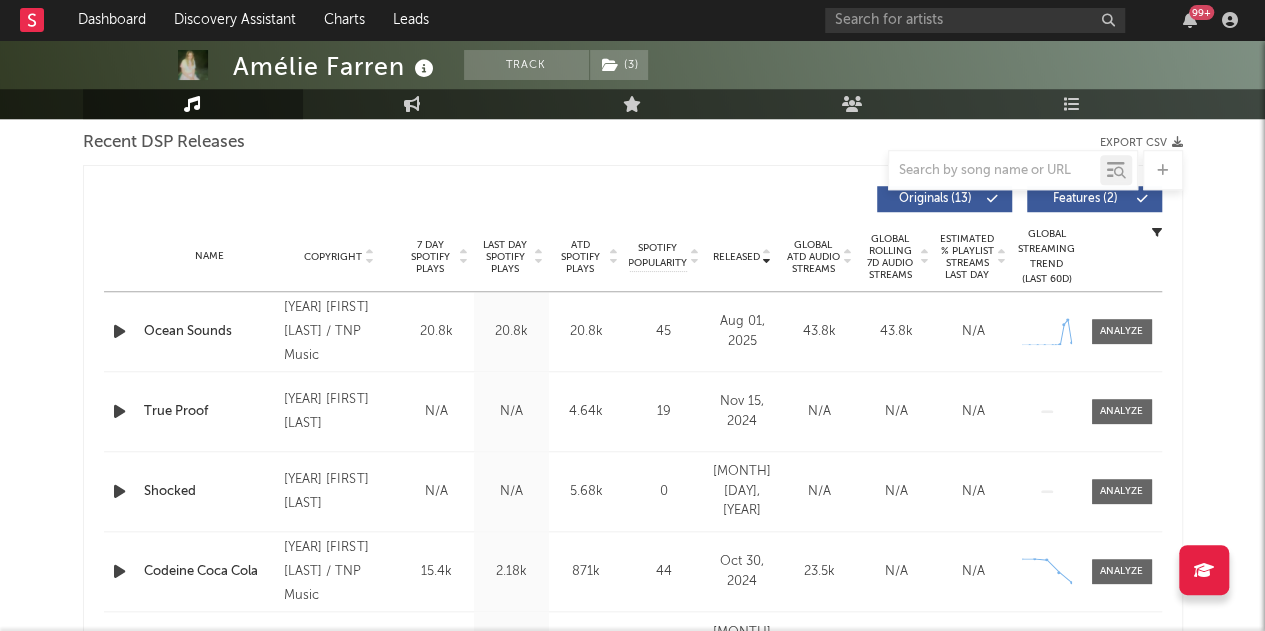 click on "Last Day Spotify Plays" at bounding box center (505, 257) 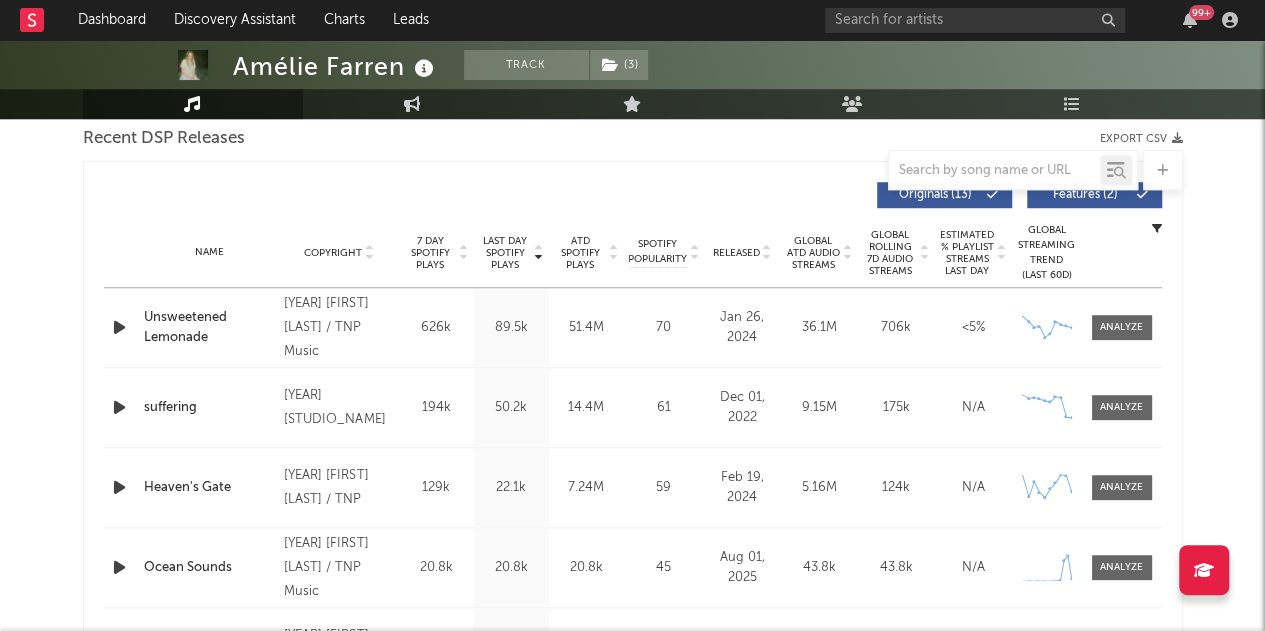 scroll, scrollTop: 707, scrollLeft: 0, axis: vertical 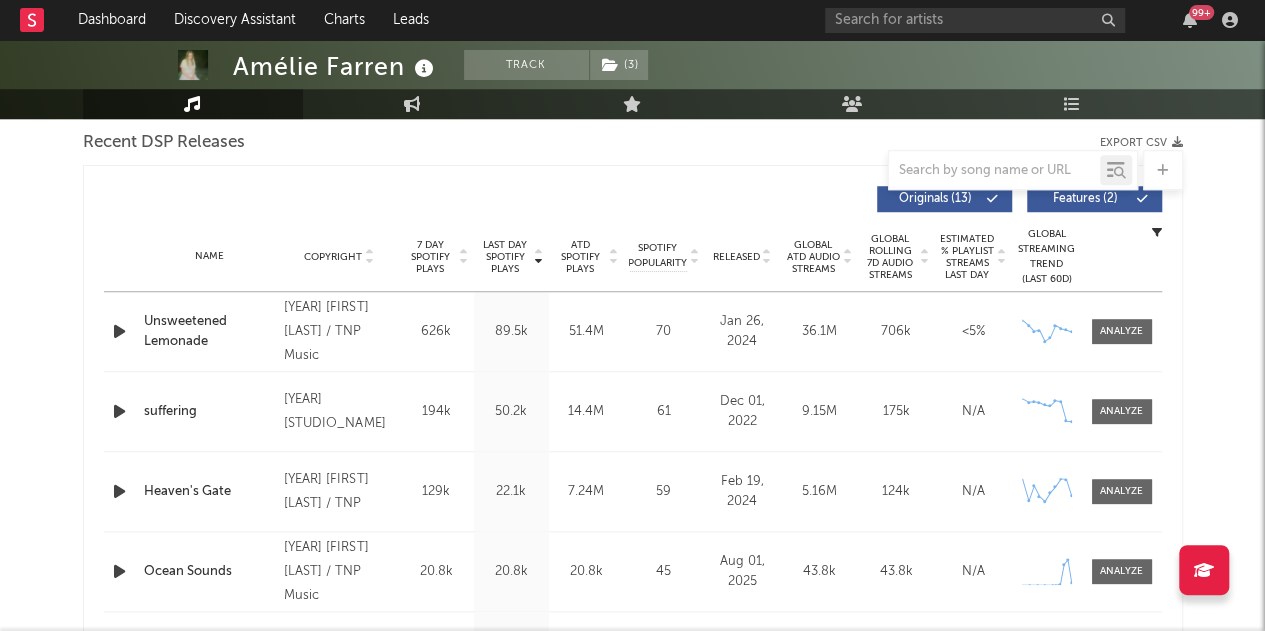 click on "Released" at bounding box center [742, 256] 